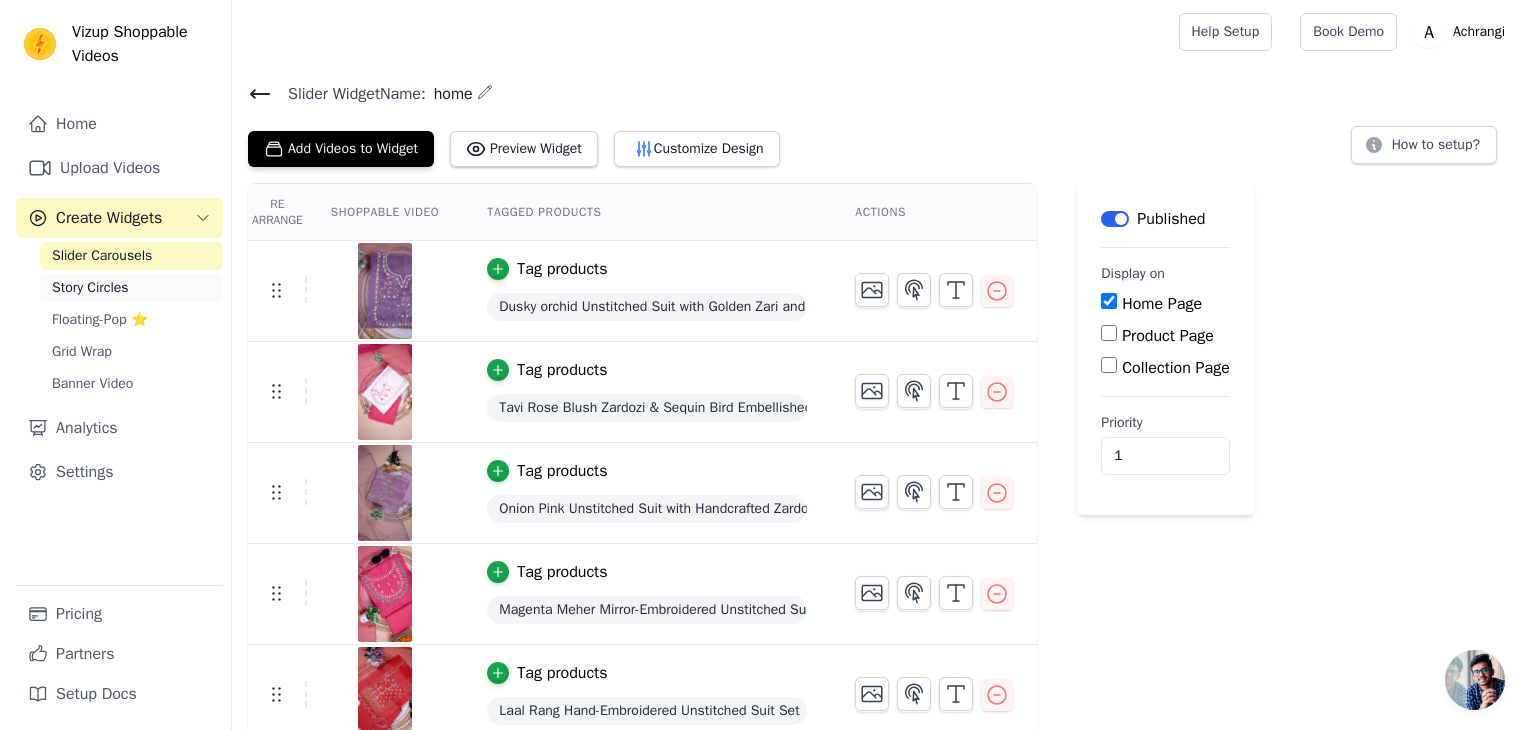 scroll, scrollTop: 0, scrollLeft: 0, axis: both 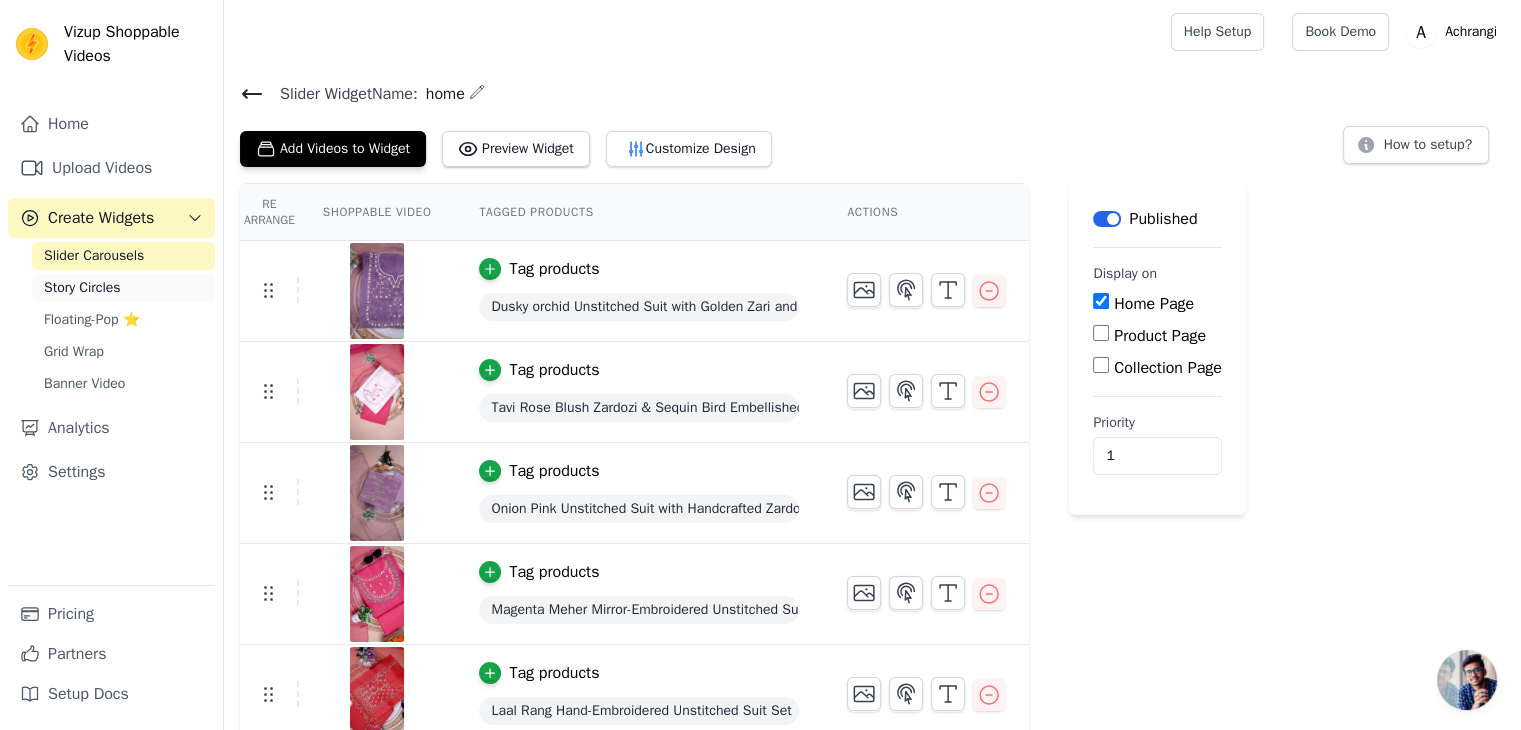 click on "Story Circles" at bounding box center (82, 288) 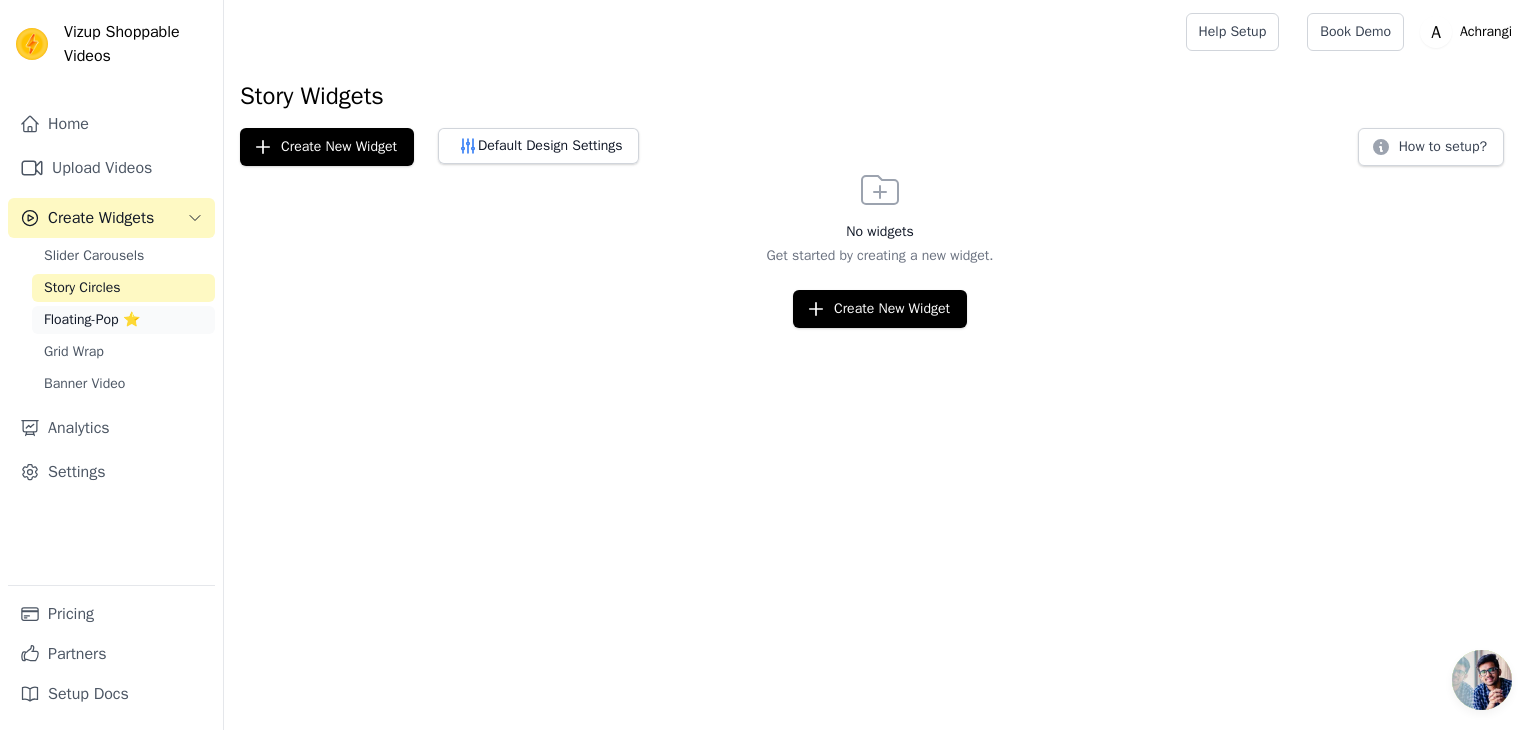 click on "Floating-Pop ⭐" at bounding box center [92, 320] 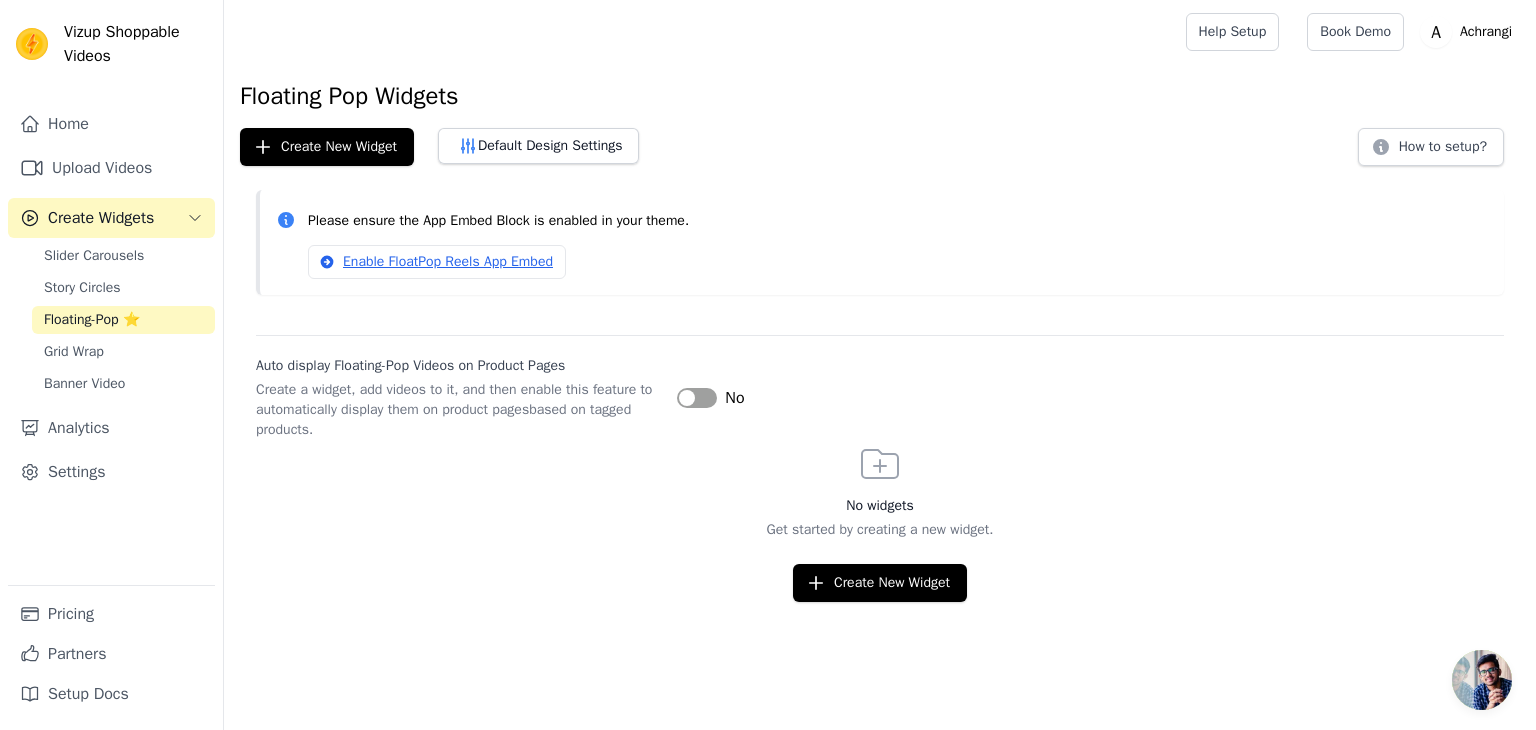 click on "Label" at bounding box center [697, 398] 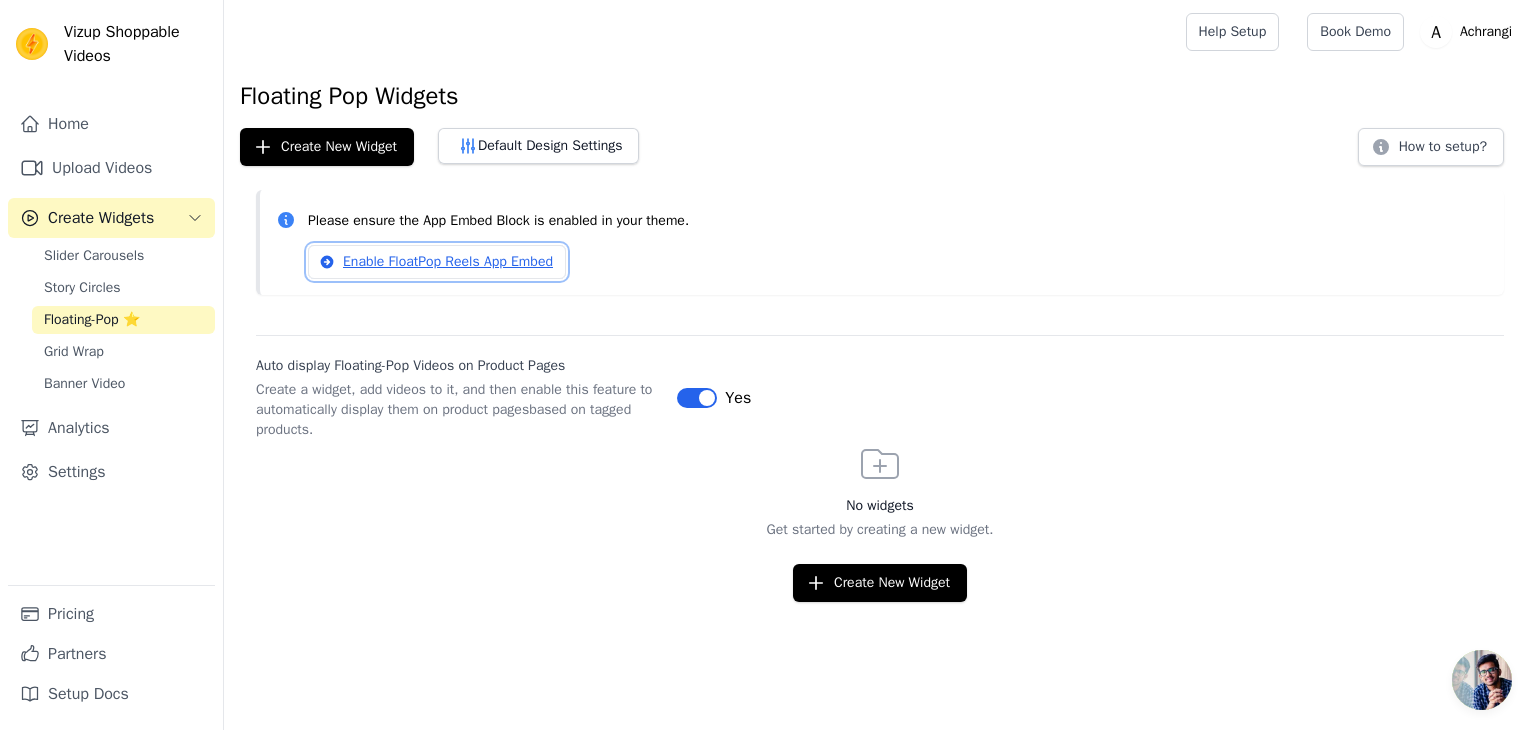 click on "Enable FloatPop Reels App Embed" at bounding box center (437, 262) 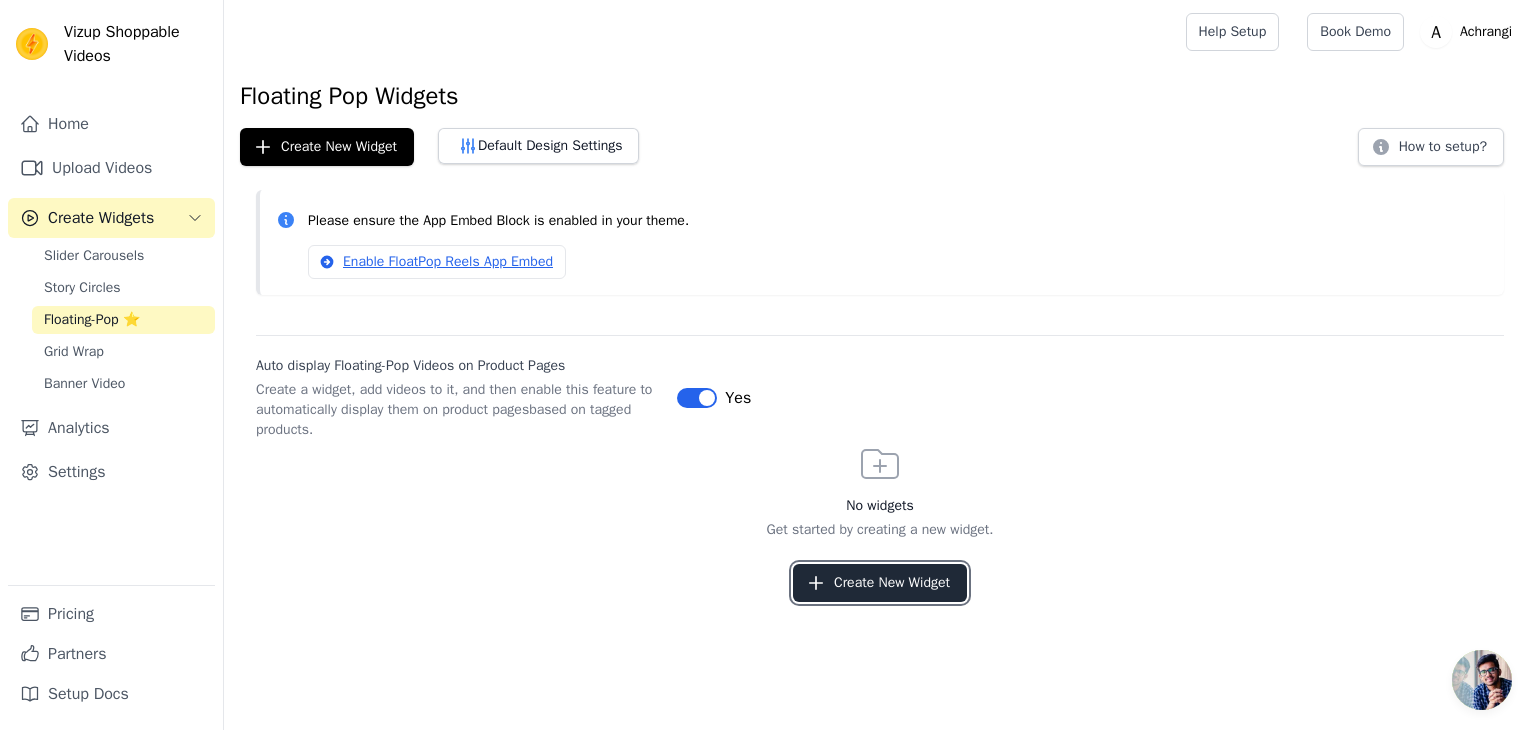 click on "Create New Widget" at bounding box center [880, 583] 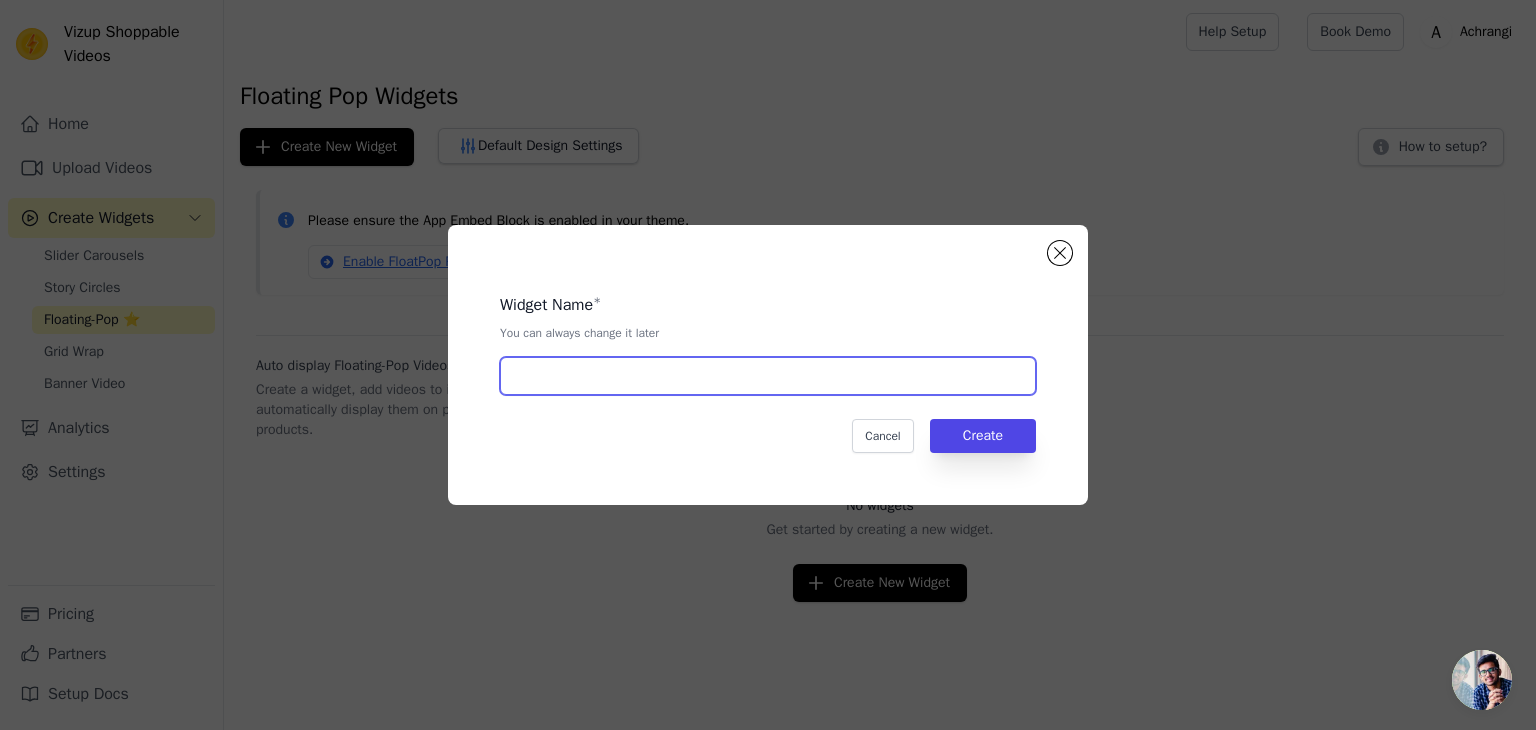 click at bounding box center [768, 376] 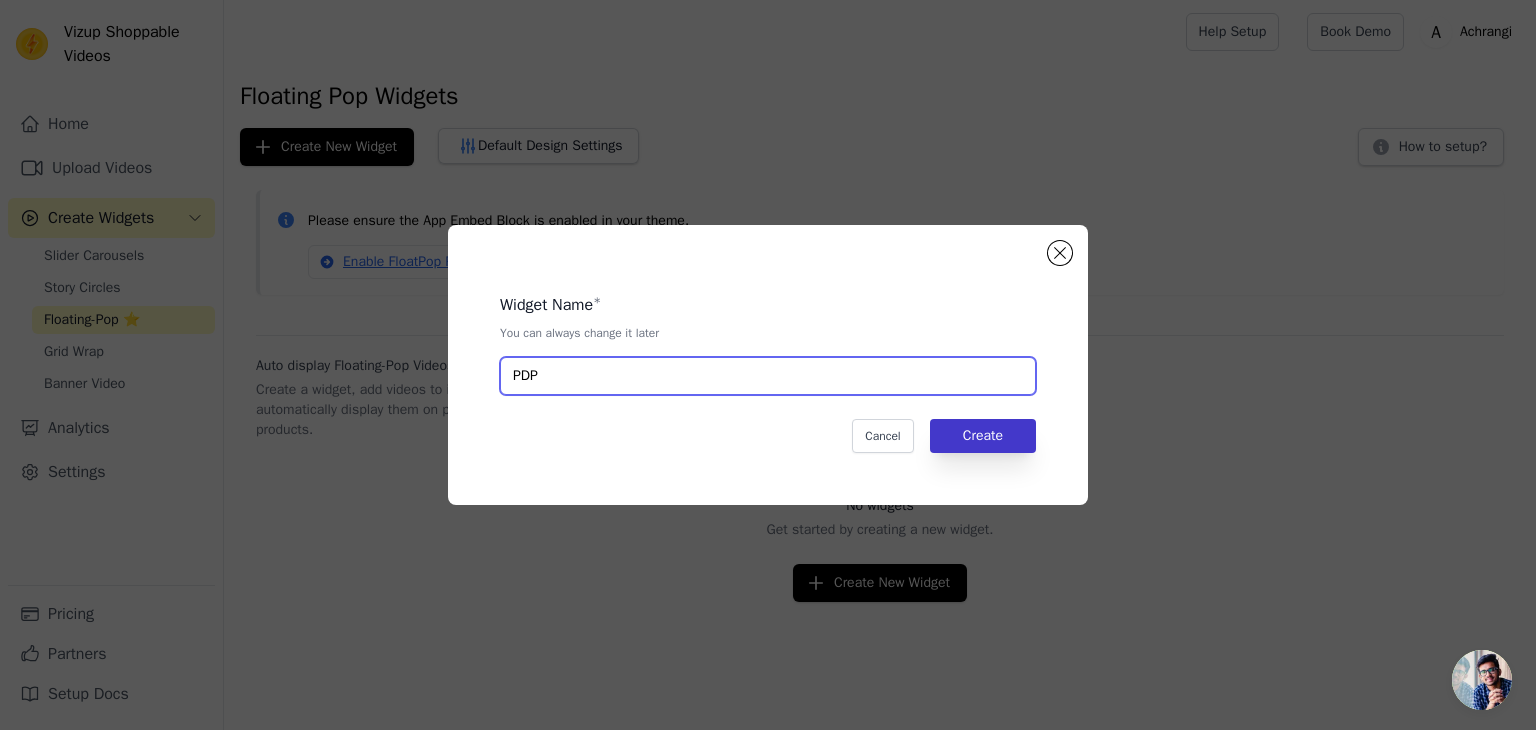 type on "PDP" 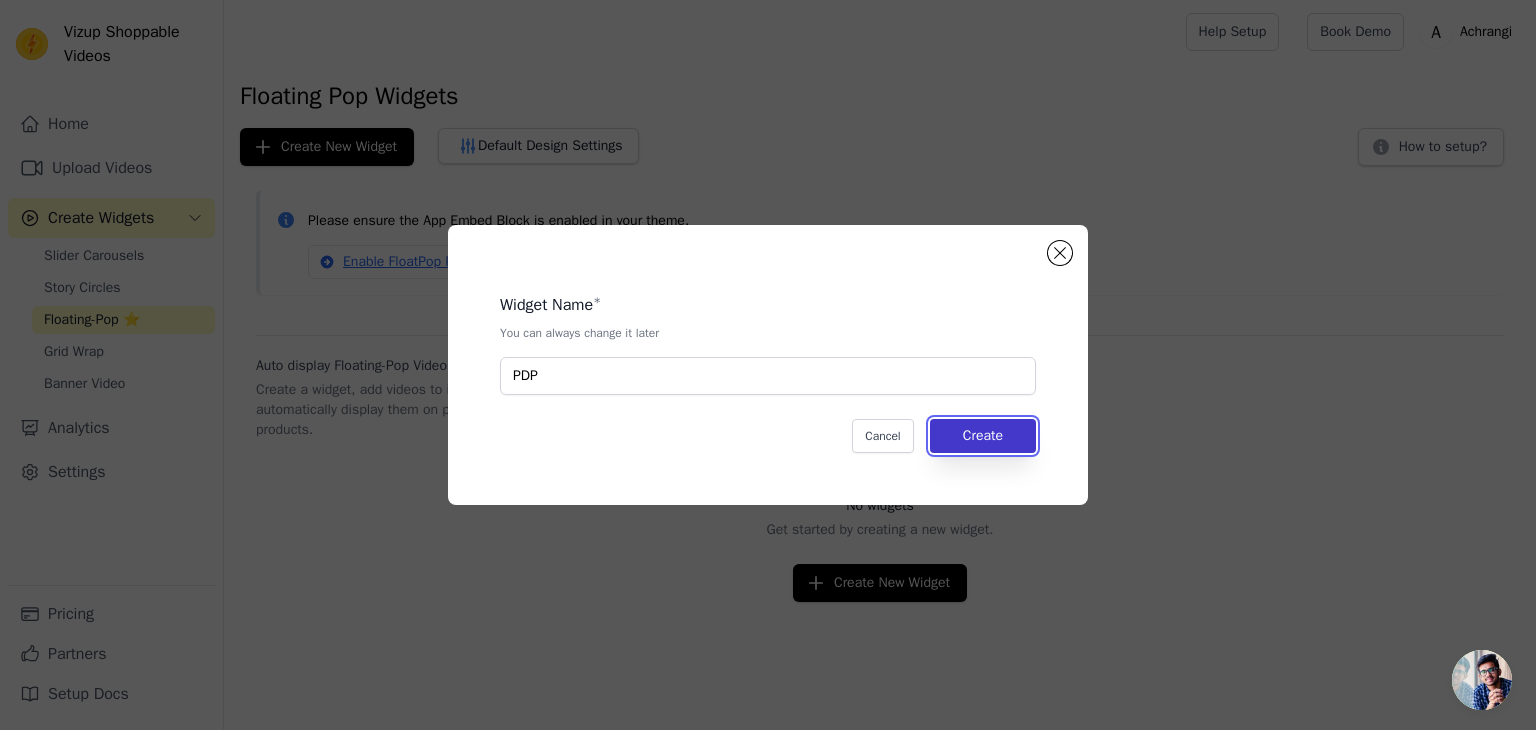 click on "Create" at bounding box center [983, 436] 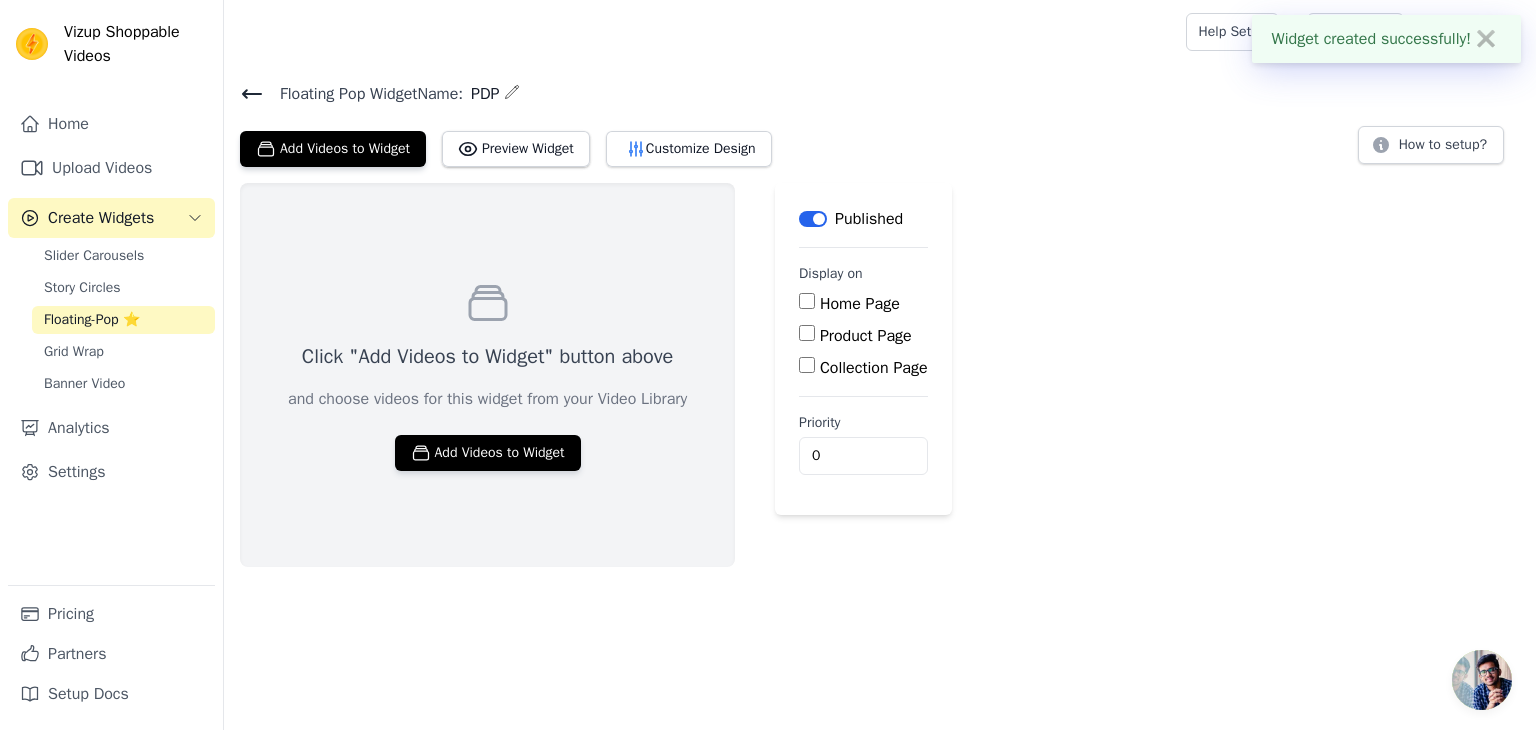 click on "Product Page" at bounding box center [866, 336] 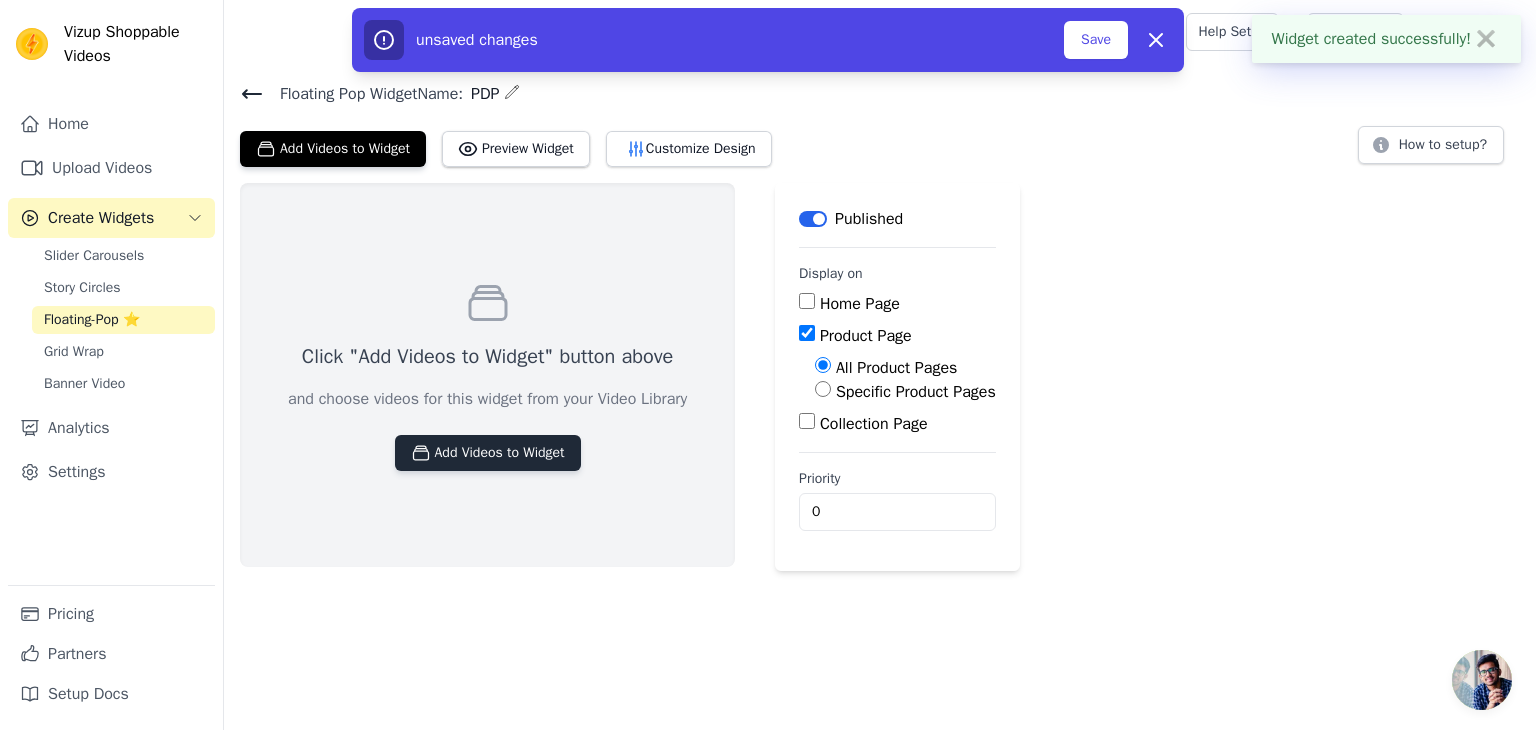 click on "Add Videos to Widget" at bounding box center (488, 453) 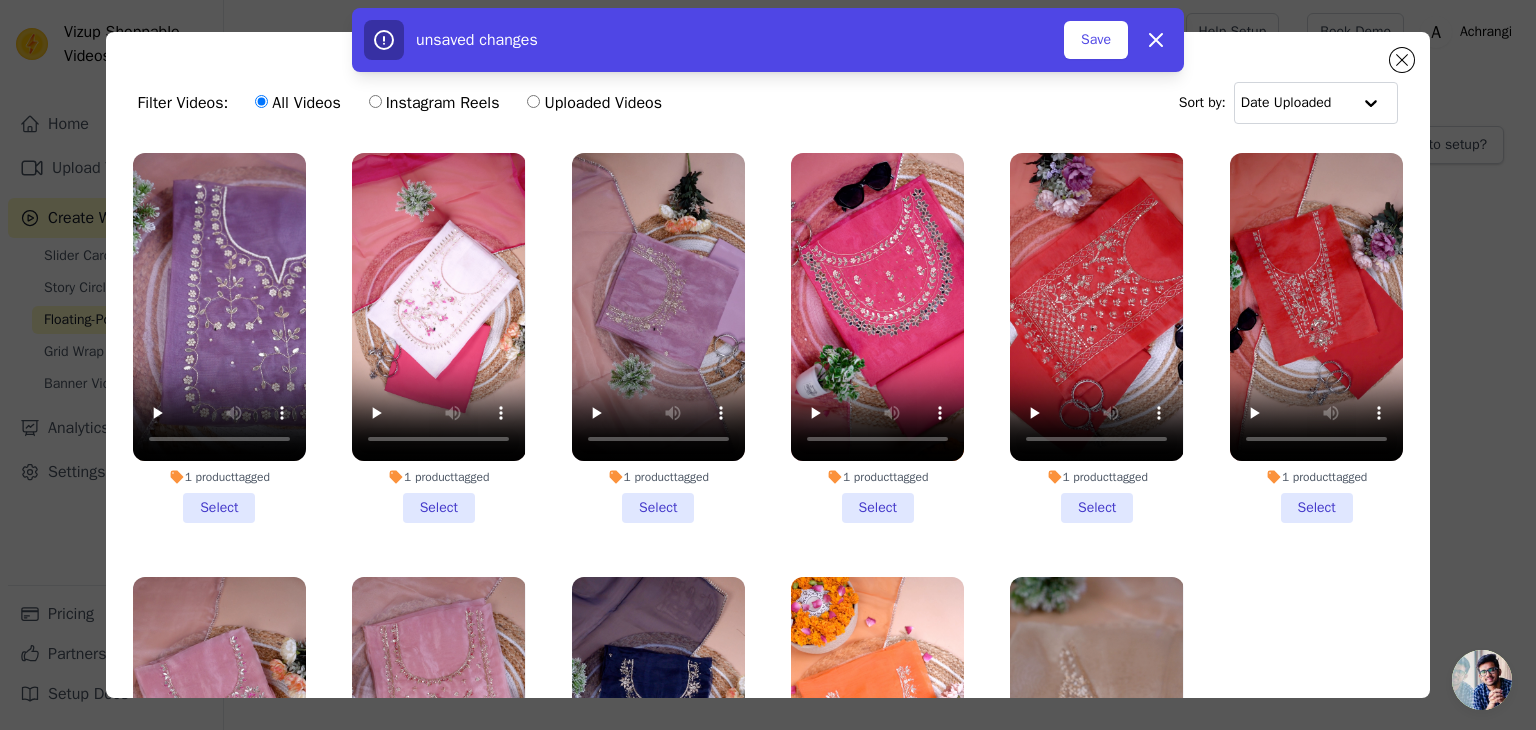 drag, startPoint x: 202, startPoint y: 495, endPoint x: 221, endPoint y: 496, distance: 19.026299 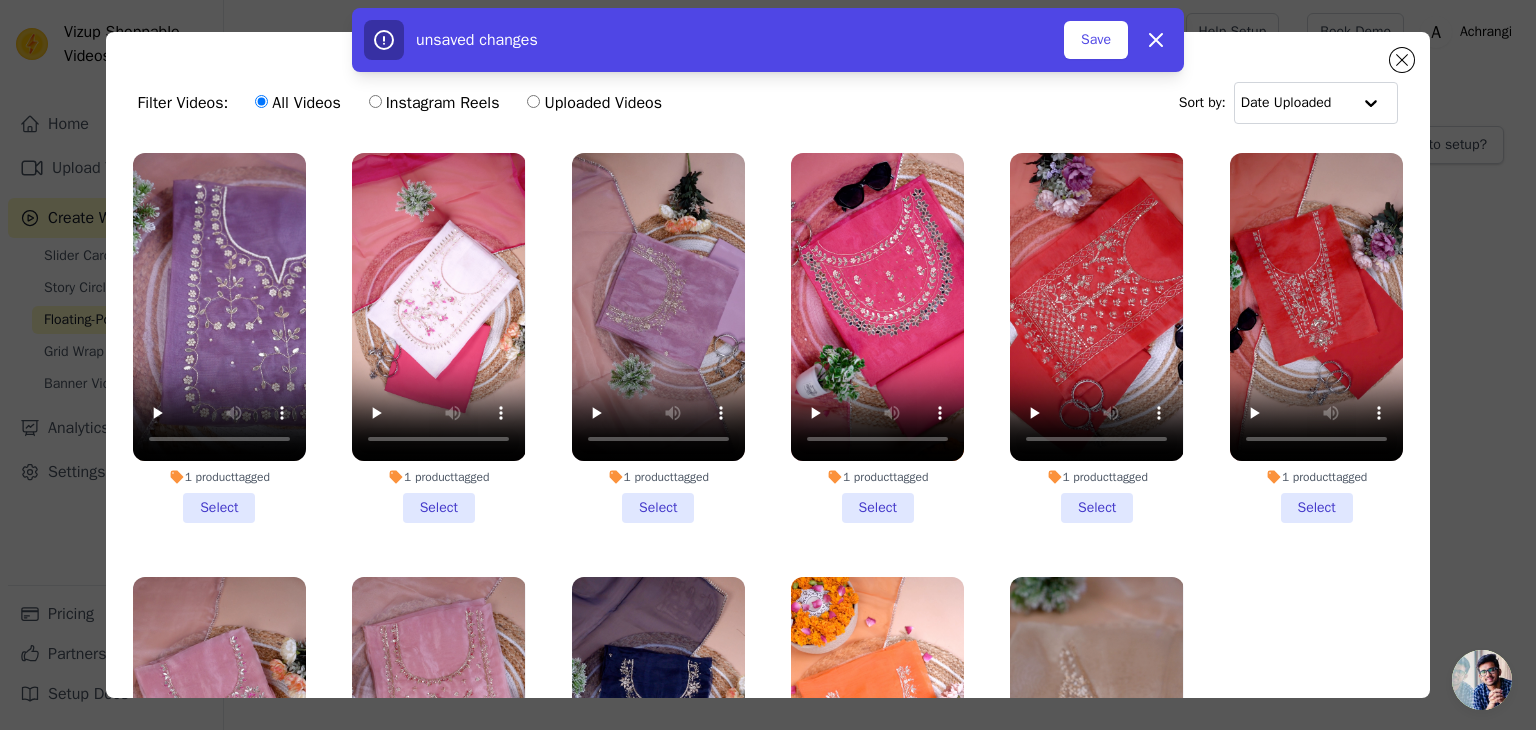click on "1   product  tagged     Select" at bounding box center [219, 338] 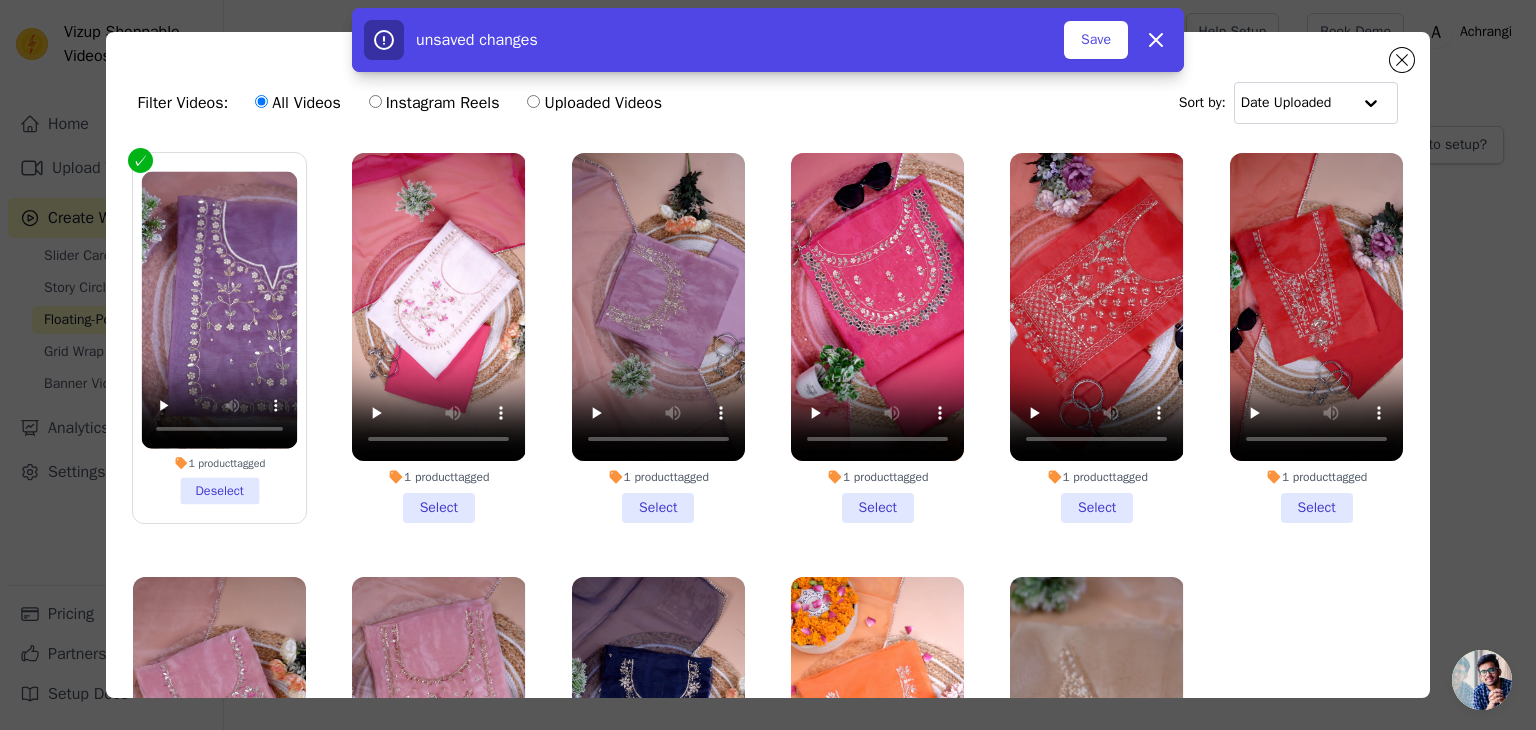 drag, startPoint x: 407, startPoint y: 503, endPoint x: 420, endPoint y: 503, distance: 13 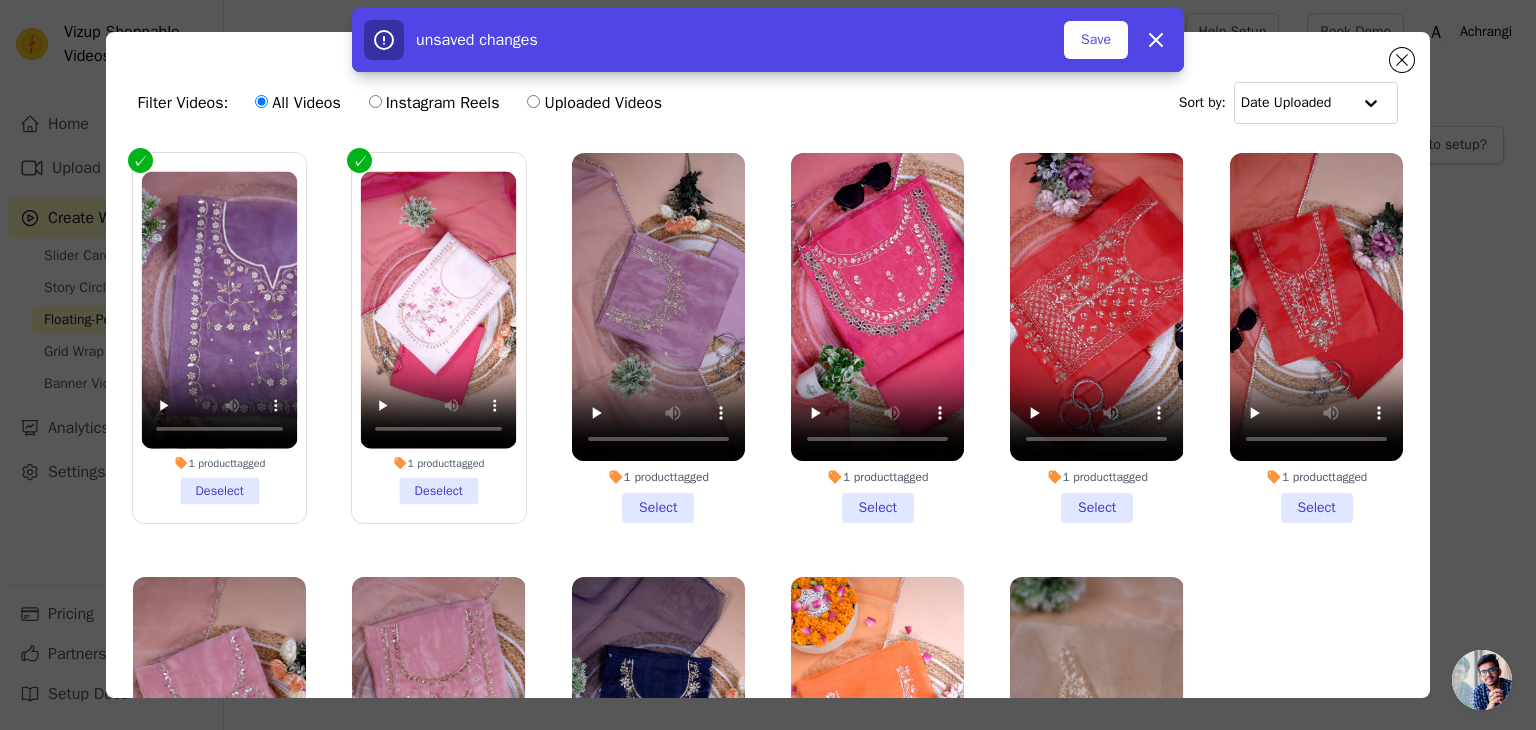click on "1   product  tagged     Select" at bounding box center [658, 338] 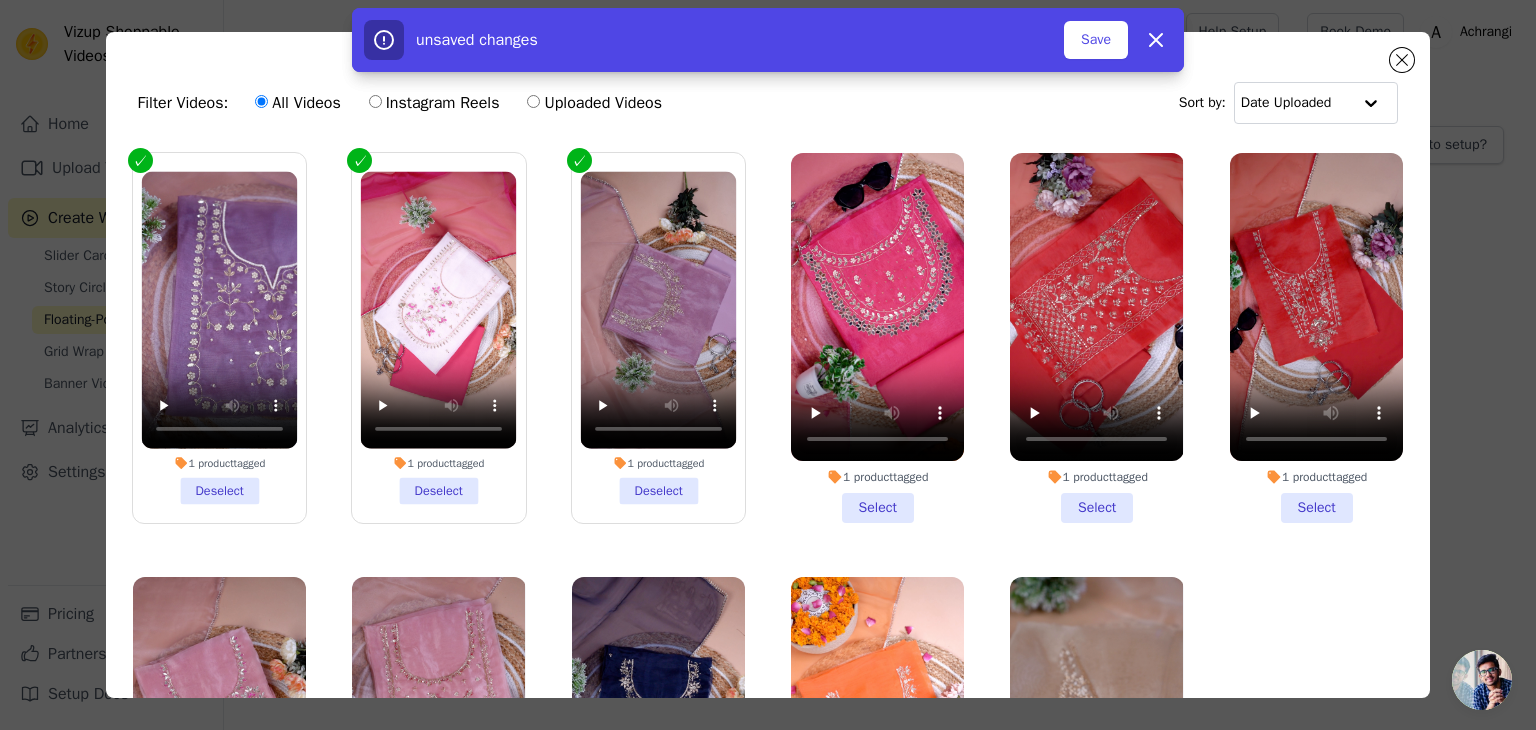 drag, startPoint x: 839, startPoint y: 506, endPoint x: 1009, endPoint y: 507, distance: 170.00294 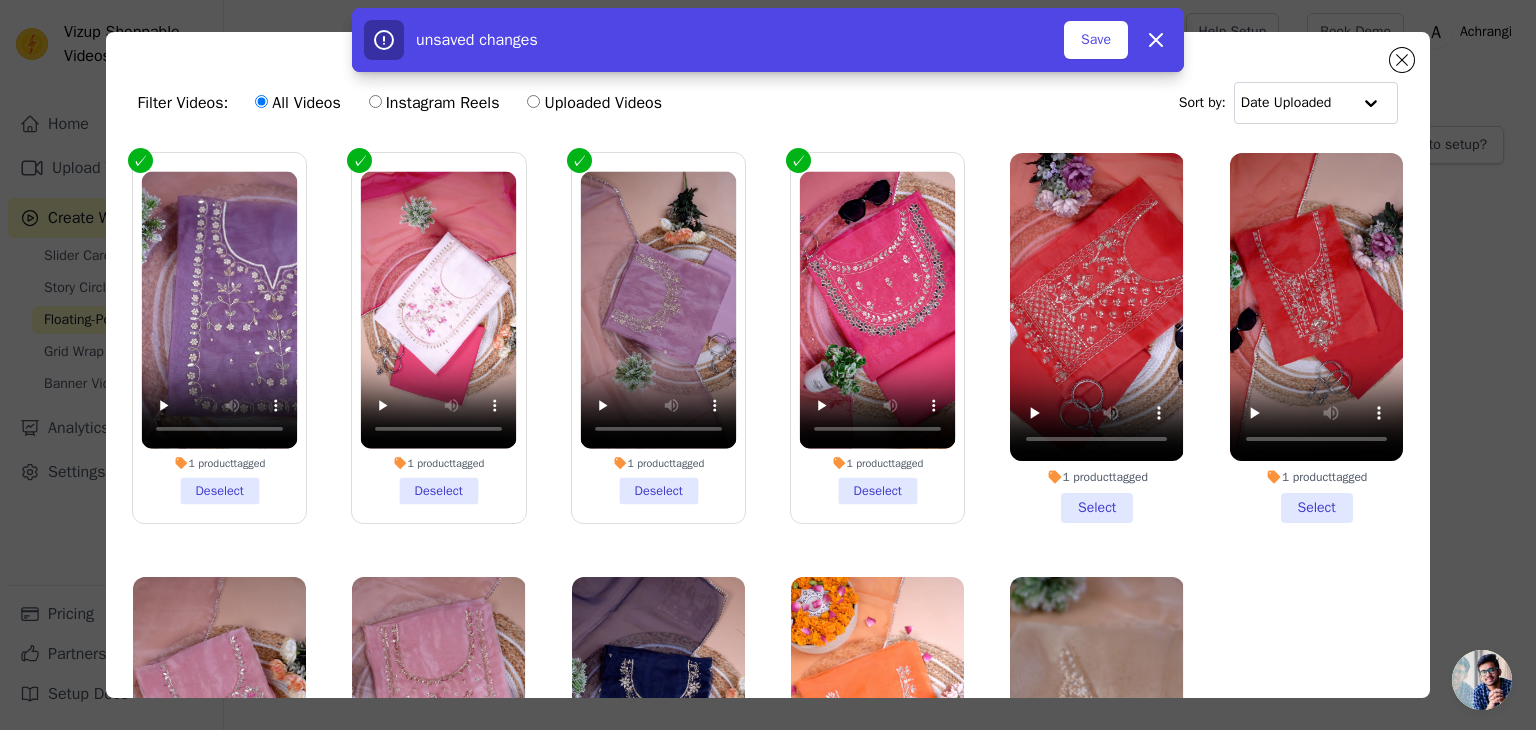 click on "1   product  tagged     Select" at bounding box center (1096, 338) 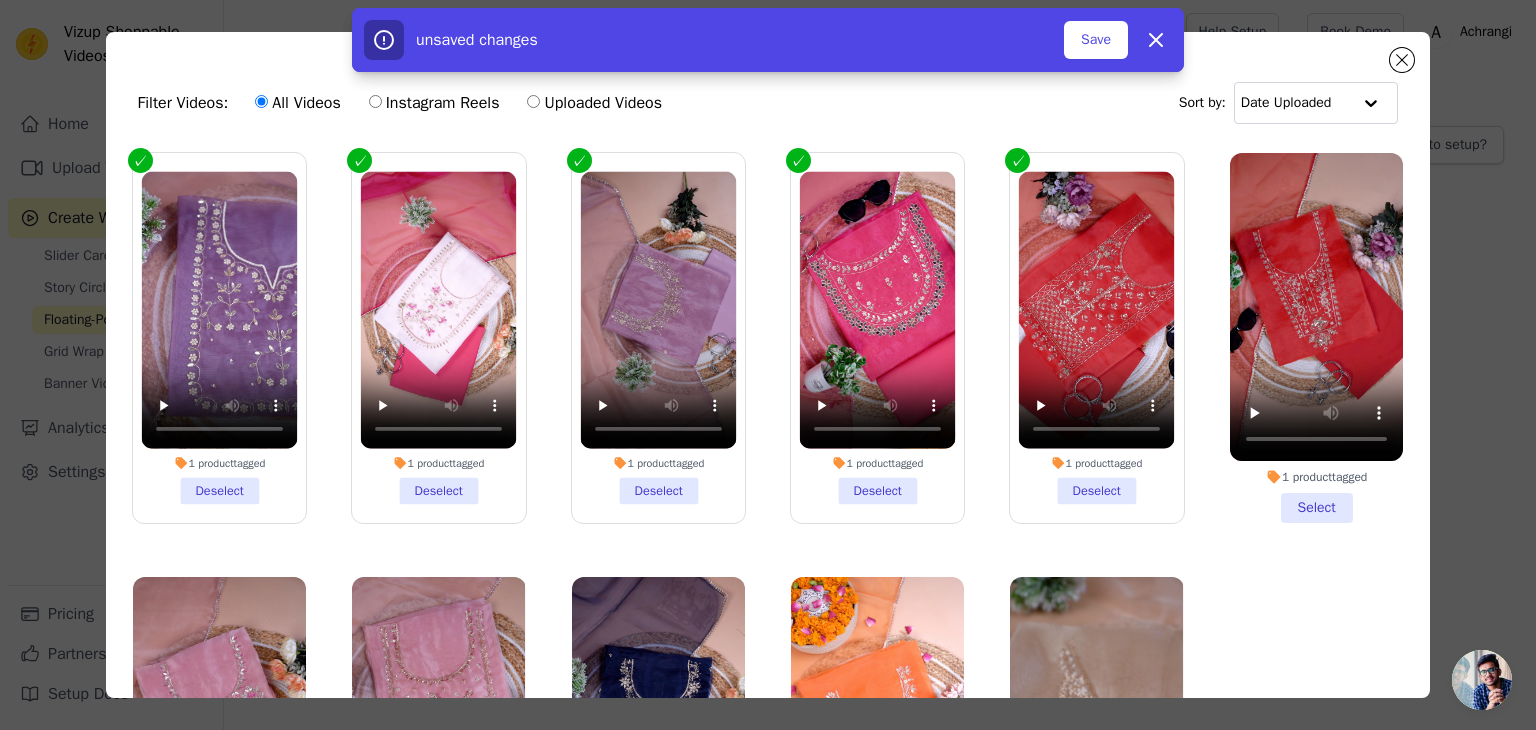 click on "1   product  tagged     Select" at bounding box center [1316, 338] 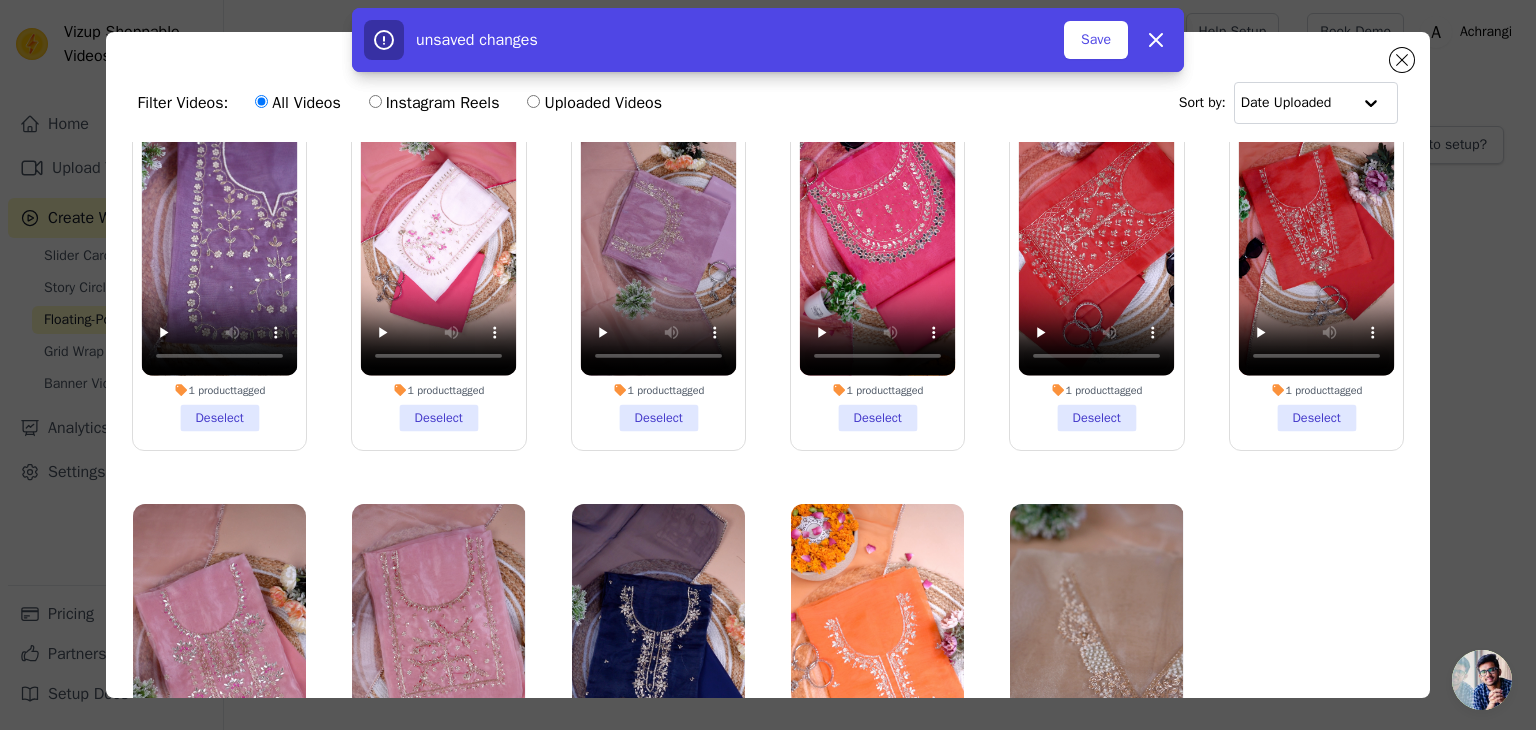 scroll, scrollTop: 178, scrollLeft: 0, axis: vertical 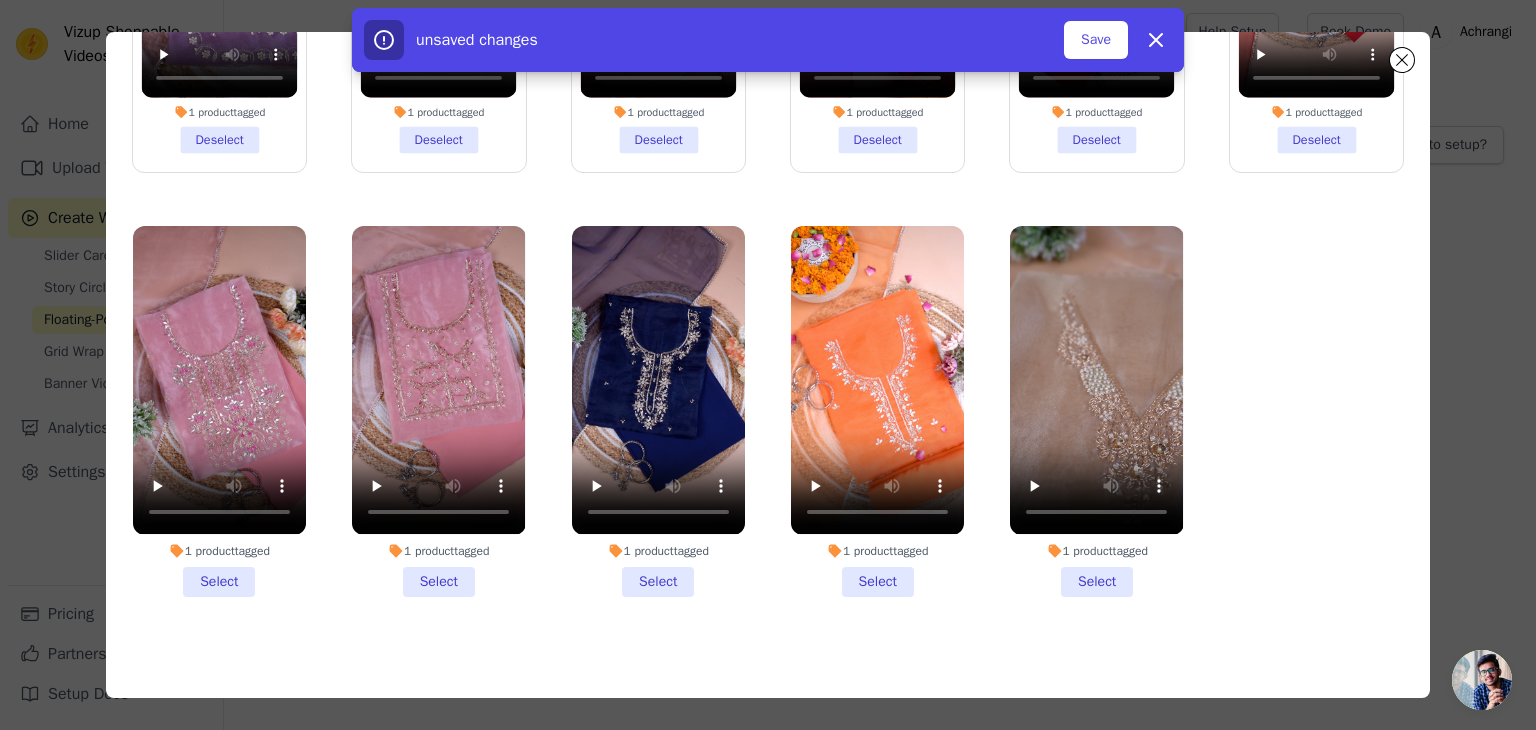click on "1   product  tagged     Select" at bounding box center (1096, 411) 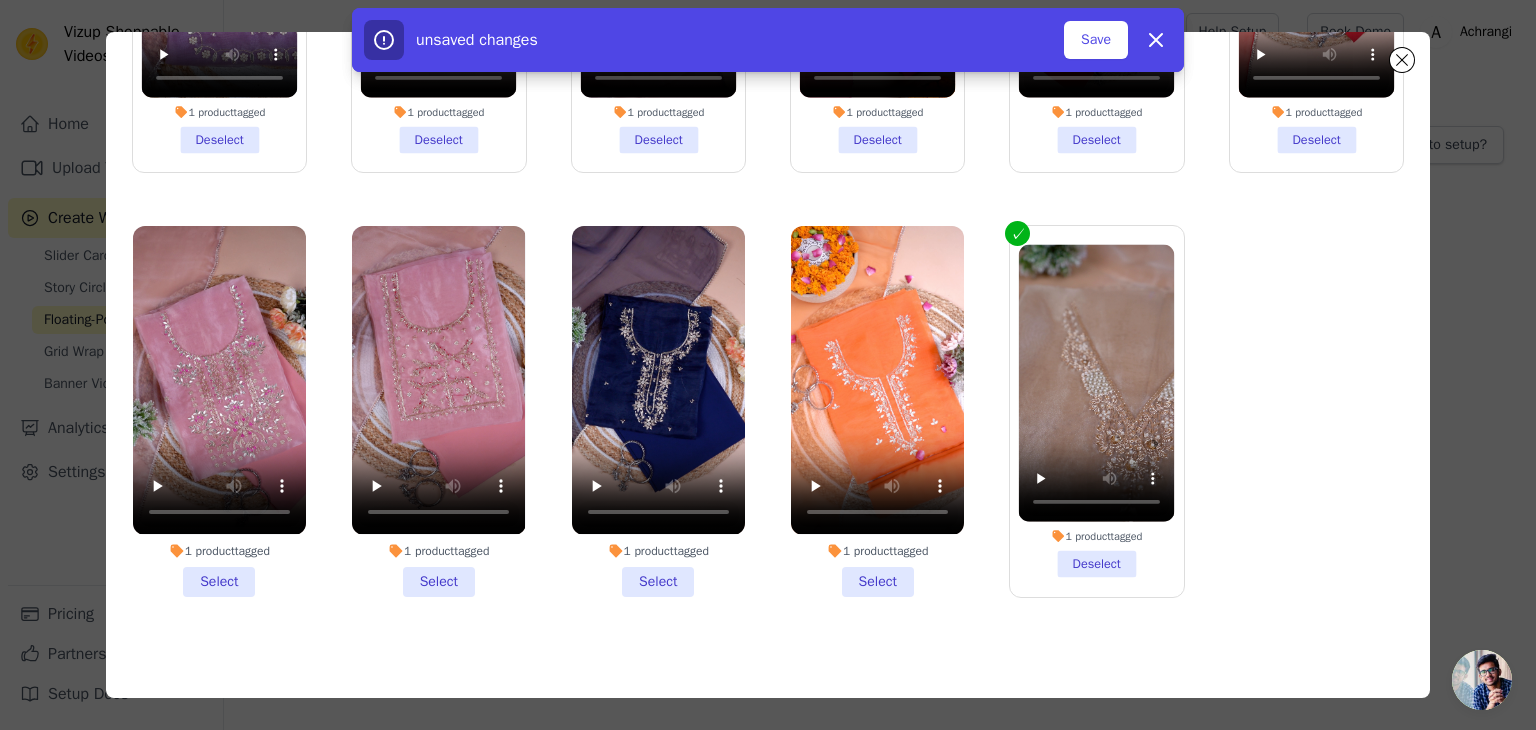 drag, startPoint x: 883, startPoint y: 575, endPoint x: 718, endPoint y: 569, distance: 165.10905 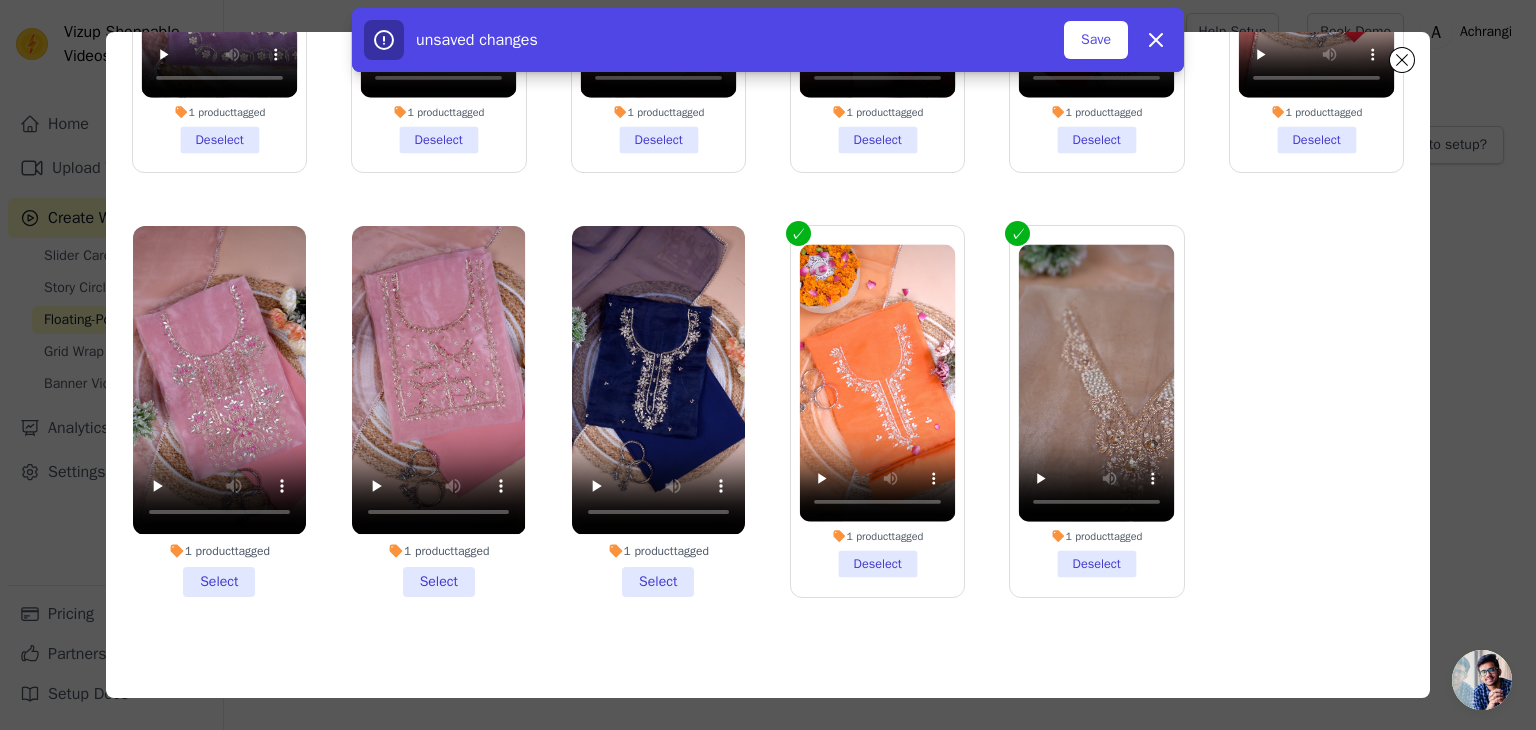 drag, startPoint x: 661, startPoint y: 565, endPoint x: 553, endPoint y: 553, distance: 108.66462 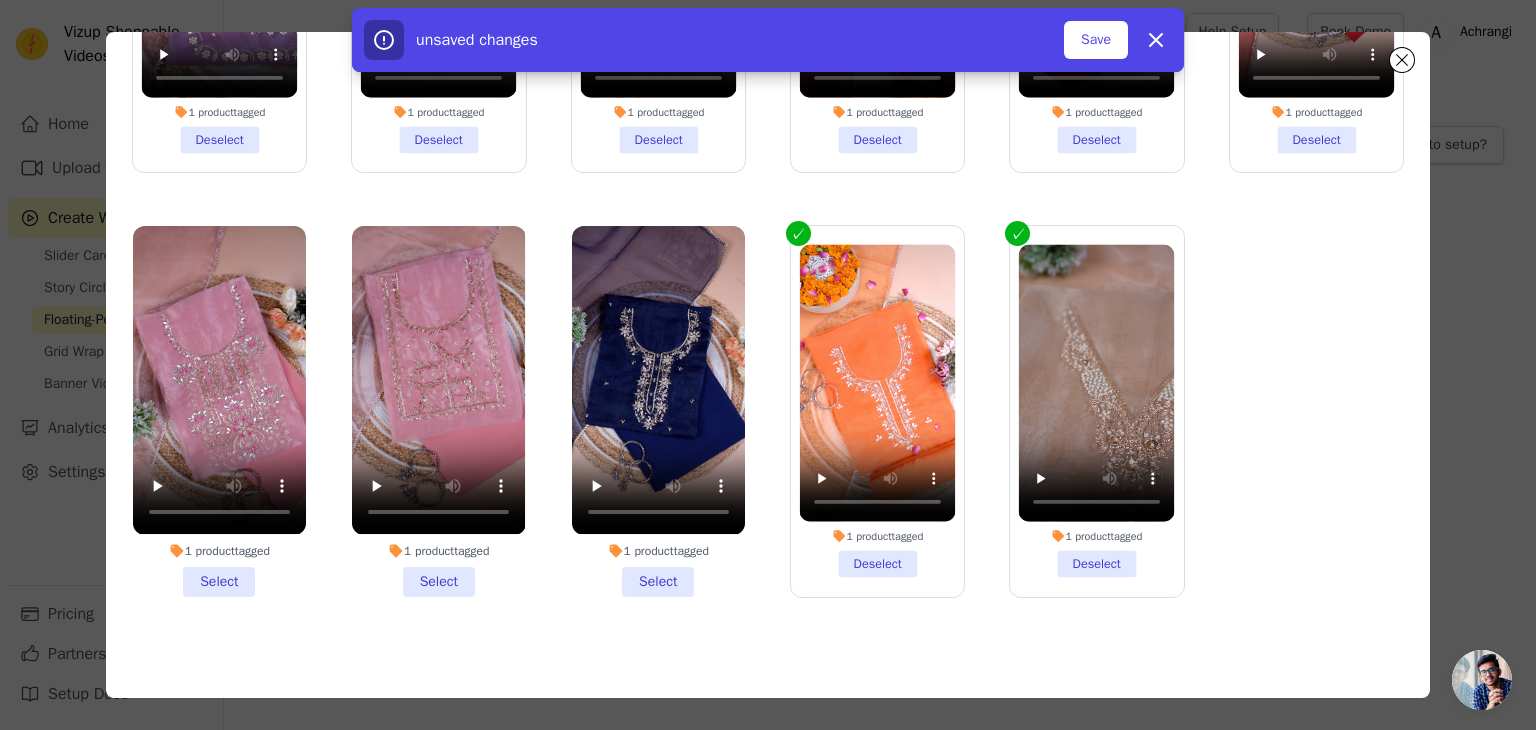 click on "1   product  tagged     Select" at bounding box center [438, 411] 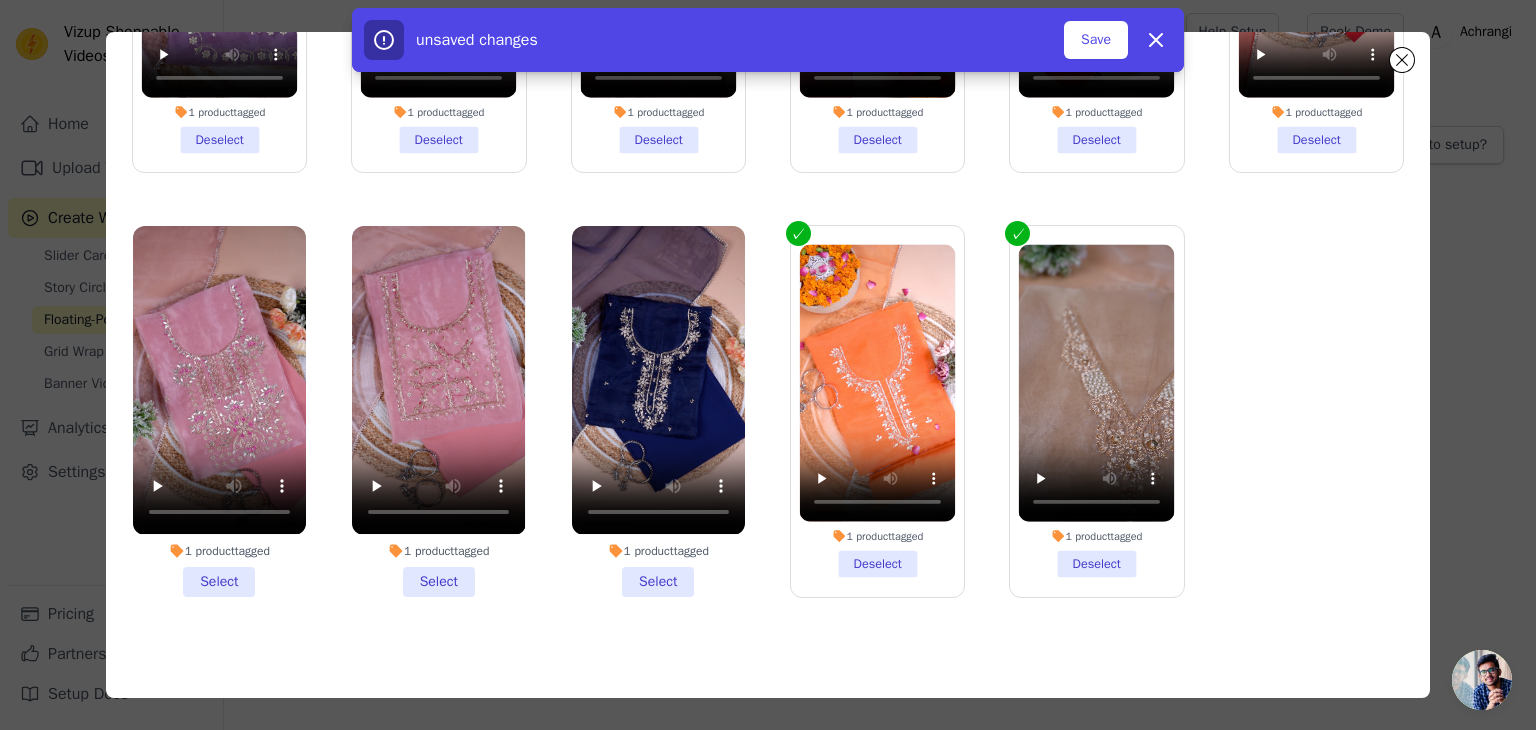 click on "1   product  tagged     Select" at bounding box center (0, 0) 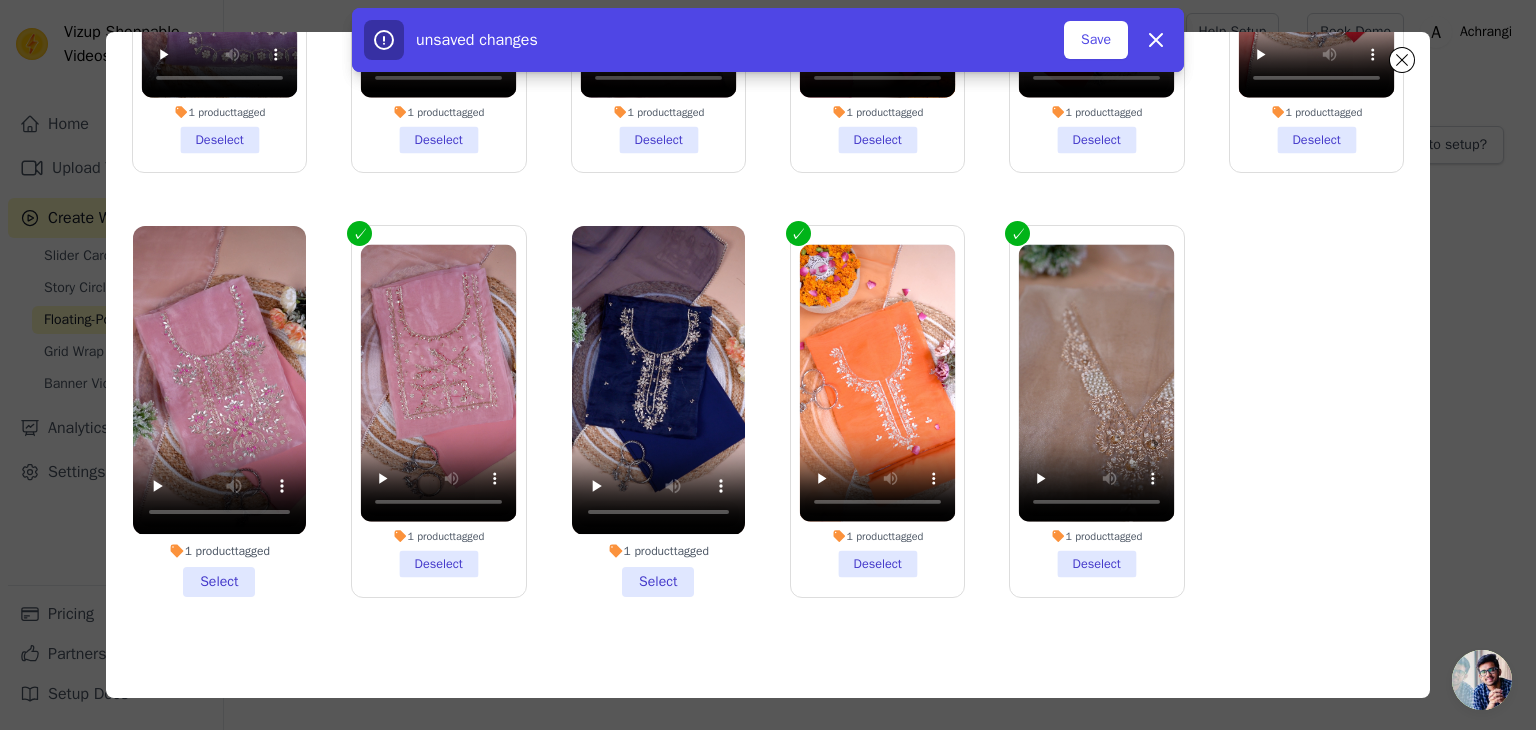 click on "1   product  tagged     Select" at bounding box center (219, 411) 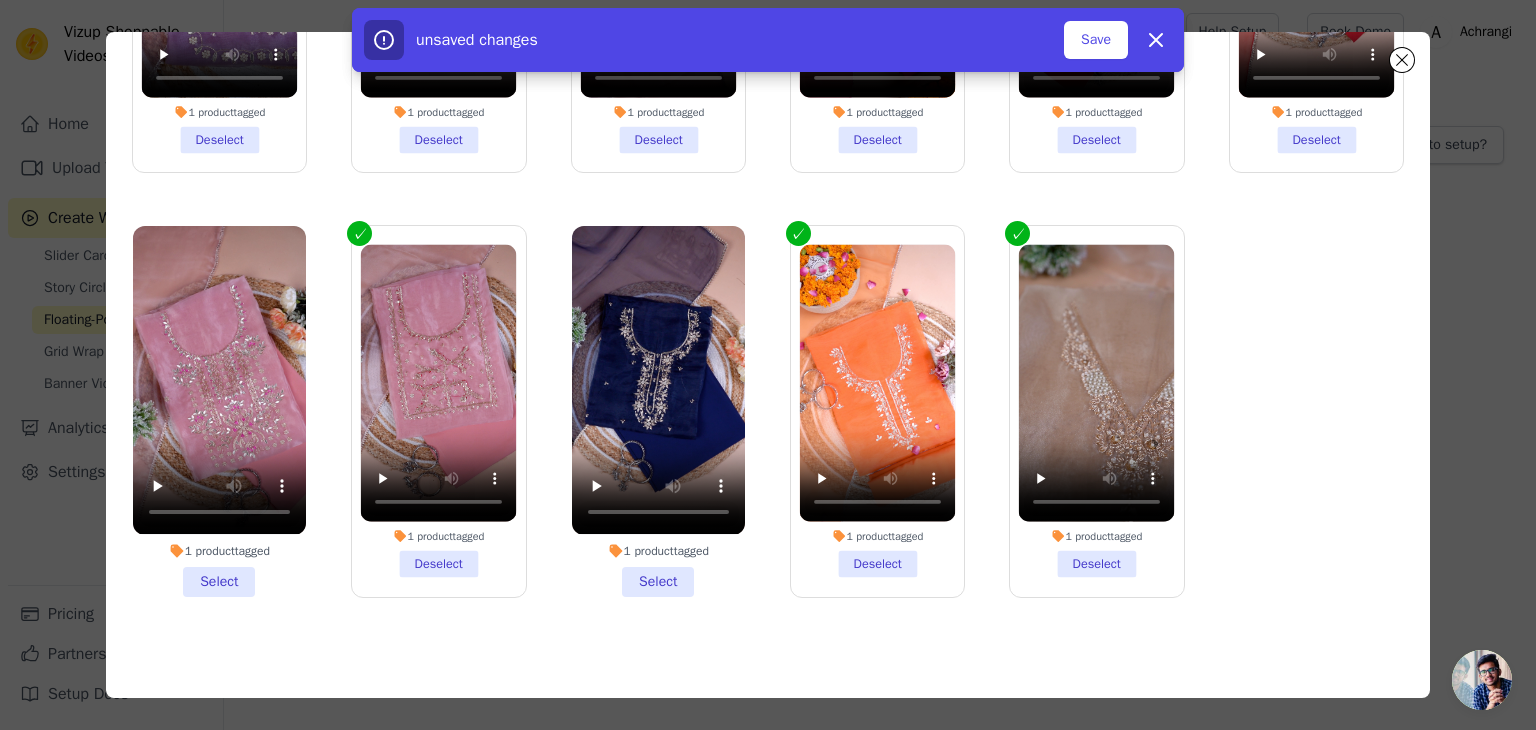 click on "1   product  tagged     Select" at bounding box center (0, 0) 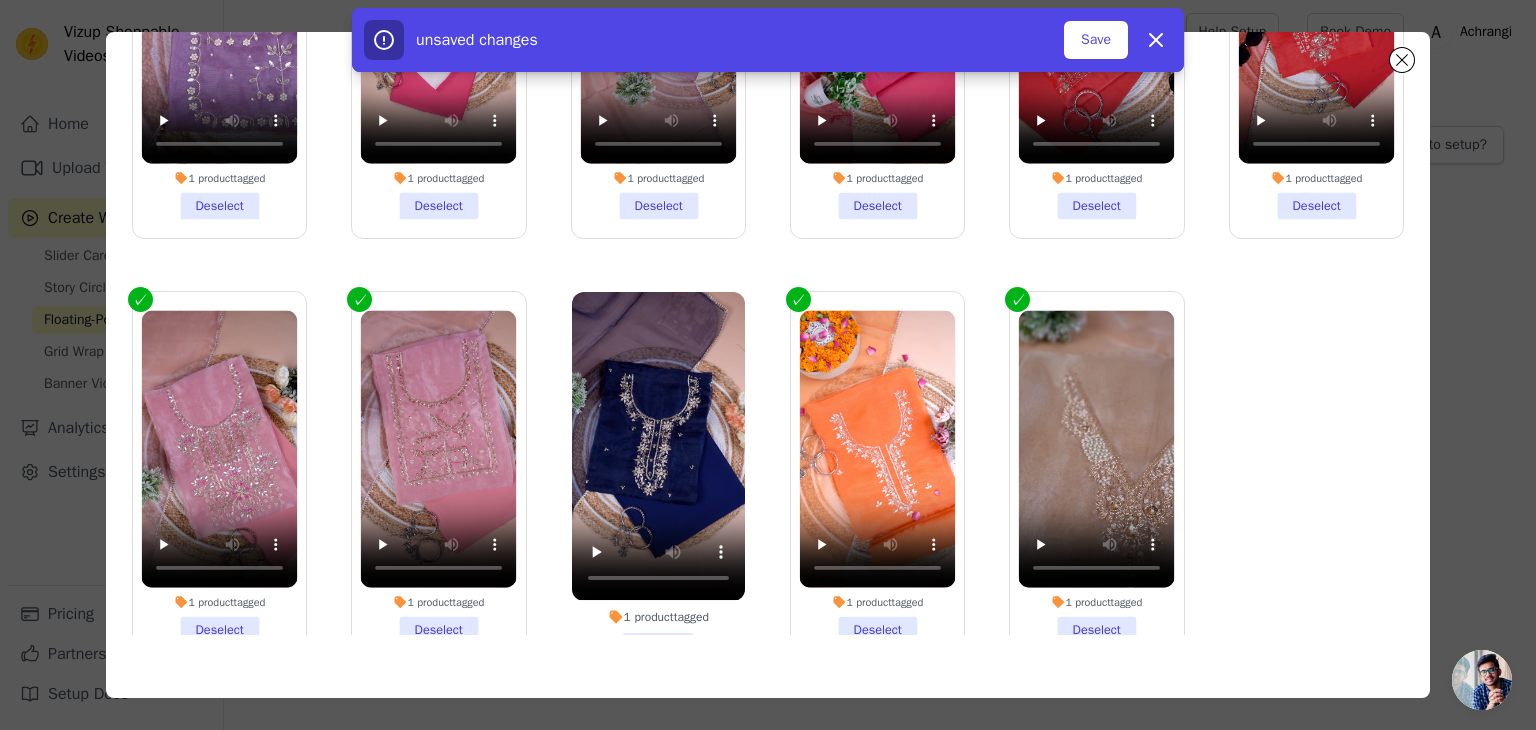 scroll, scrollTop: 78, scrollLeft: 0, axis: vertical 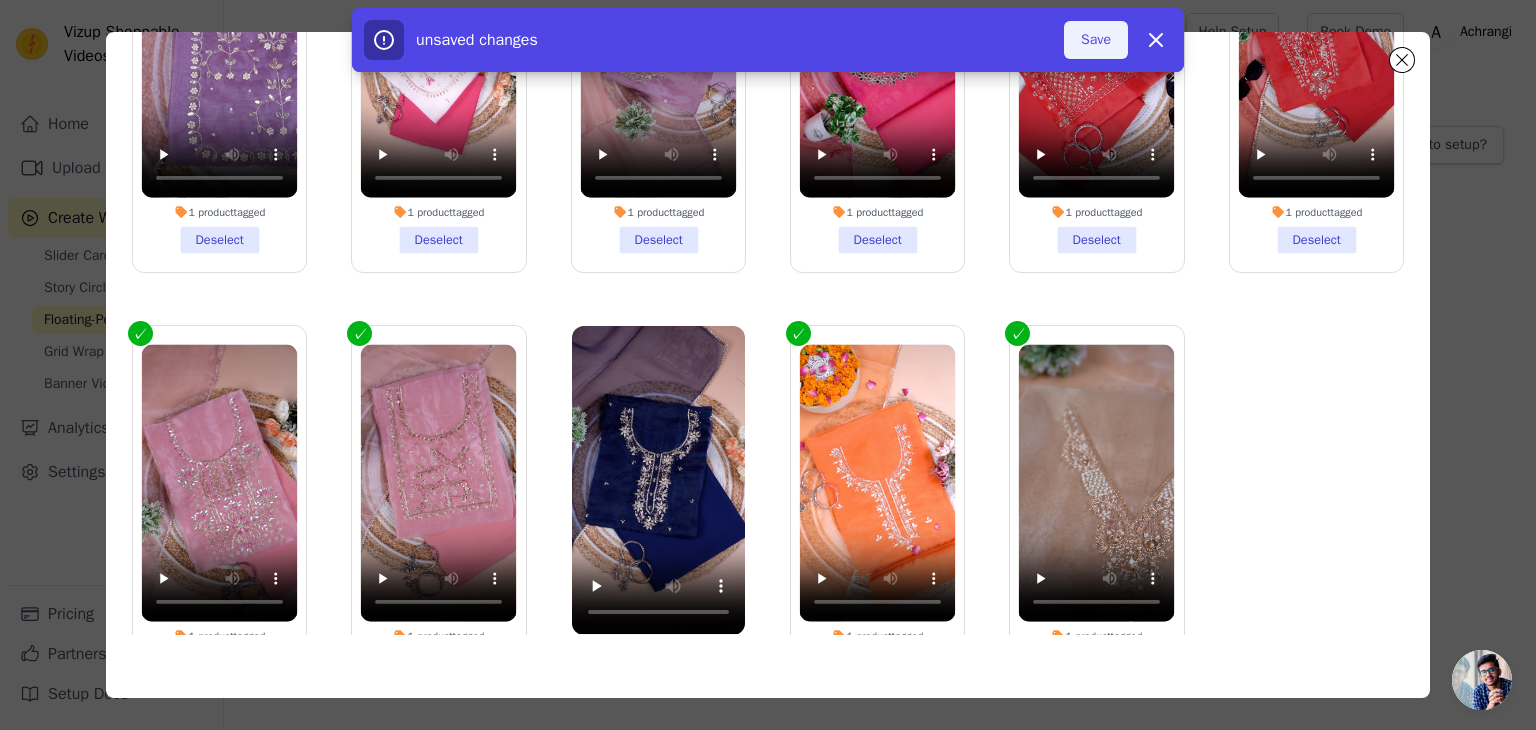click on "Save" at bounding box center (1096, 40) 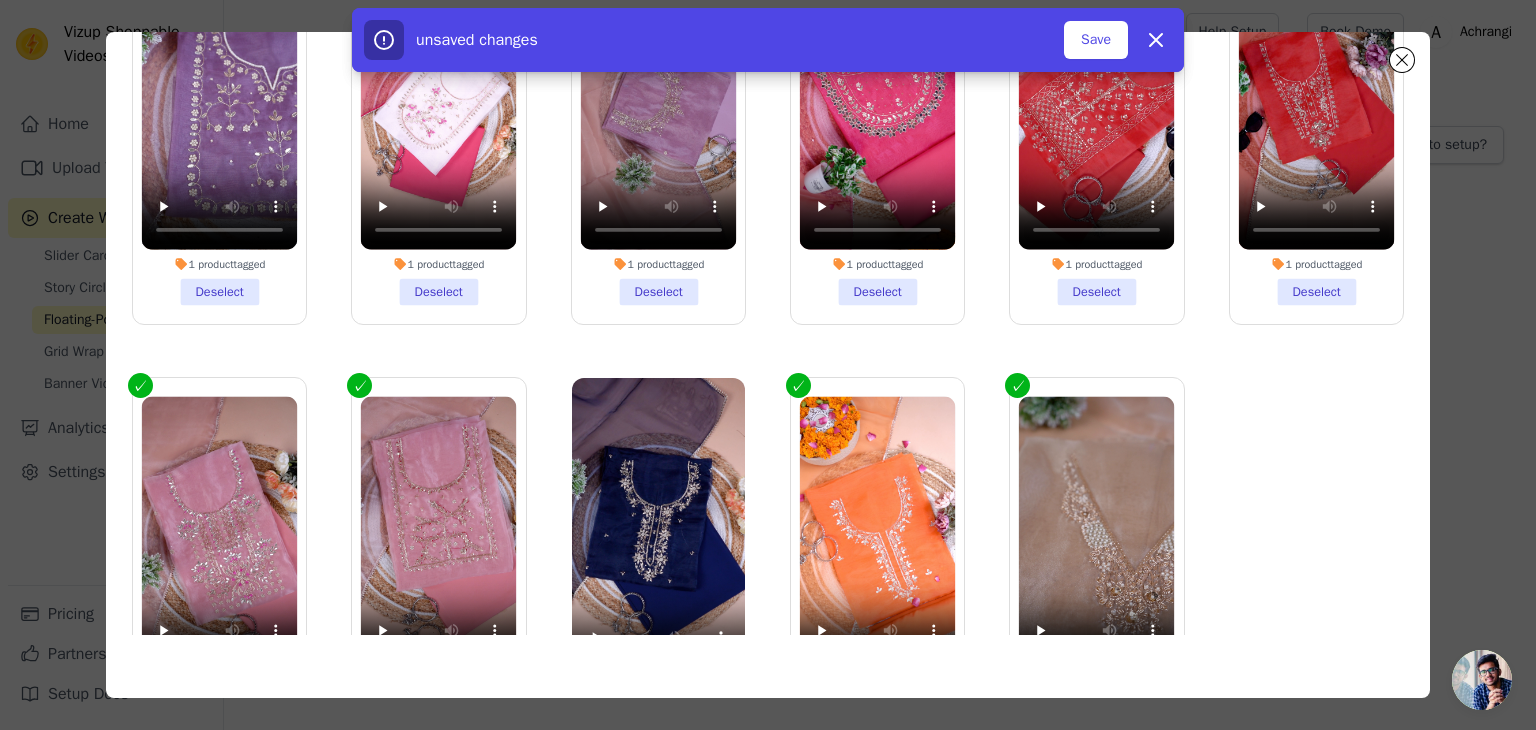 scroll, scrollTop: 0, scrollLeft: 0, axis: both 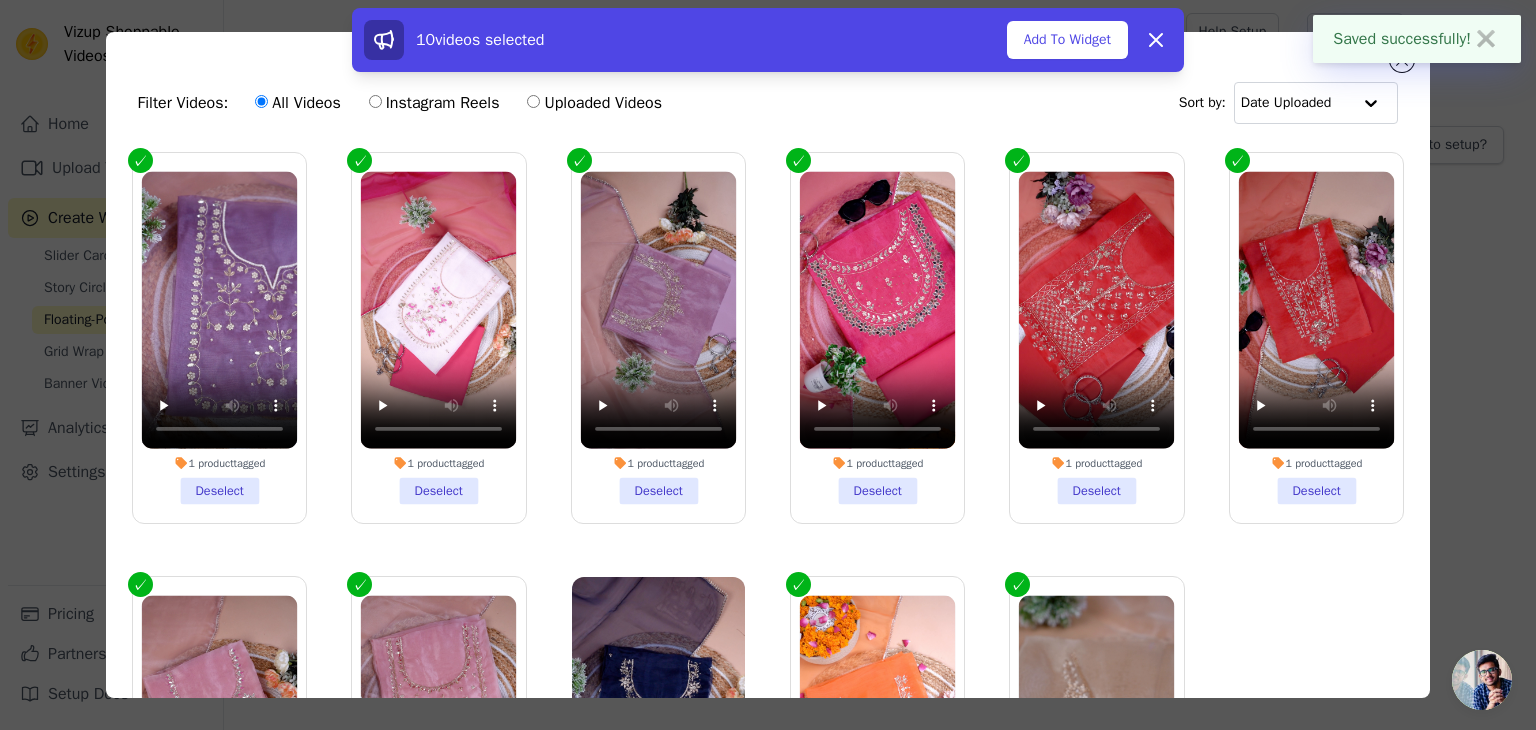 click on "✖" at bounding box center (1486, 39) 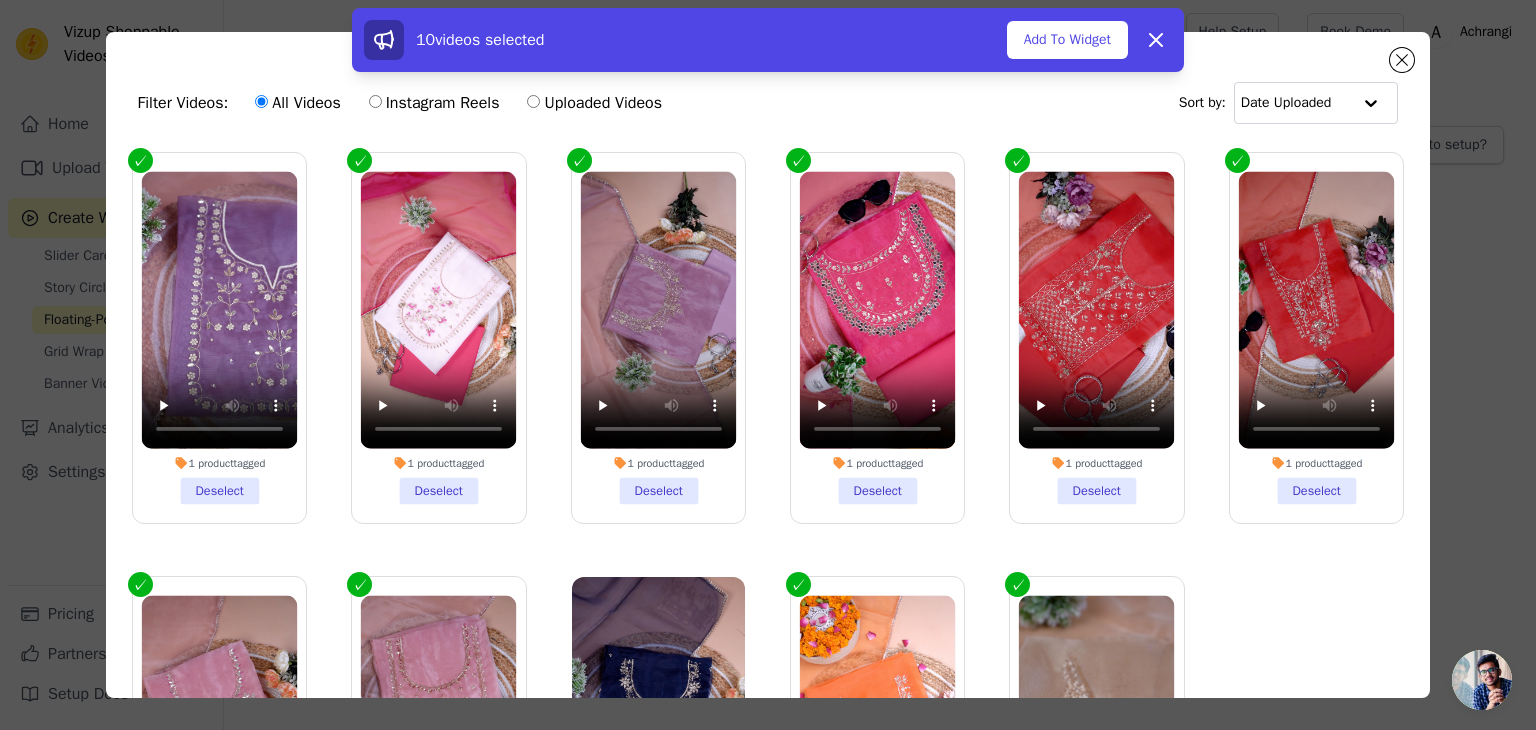 click on "10  videos selected     Add To Widget   Dismiss" at bounding box center (768, 44) 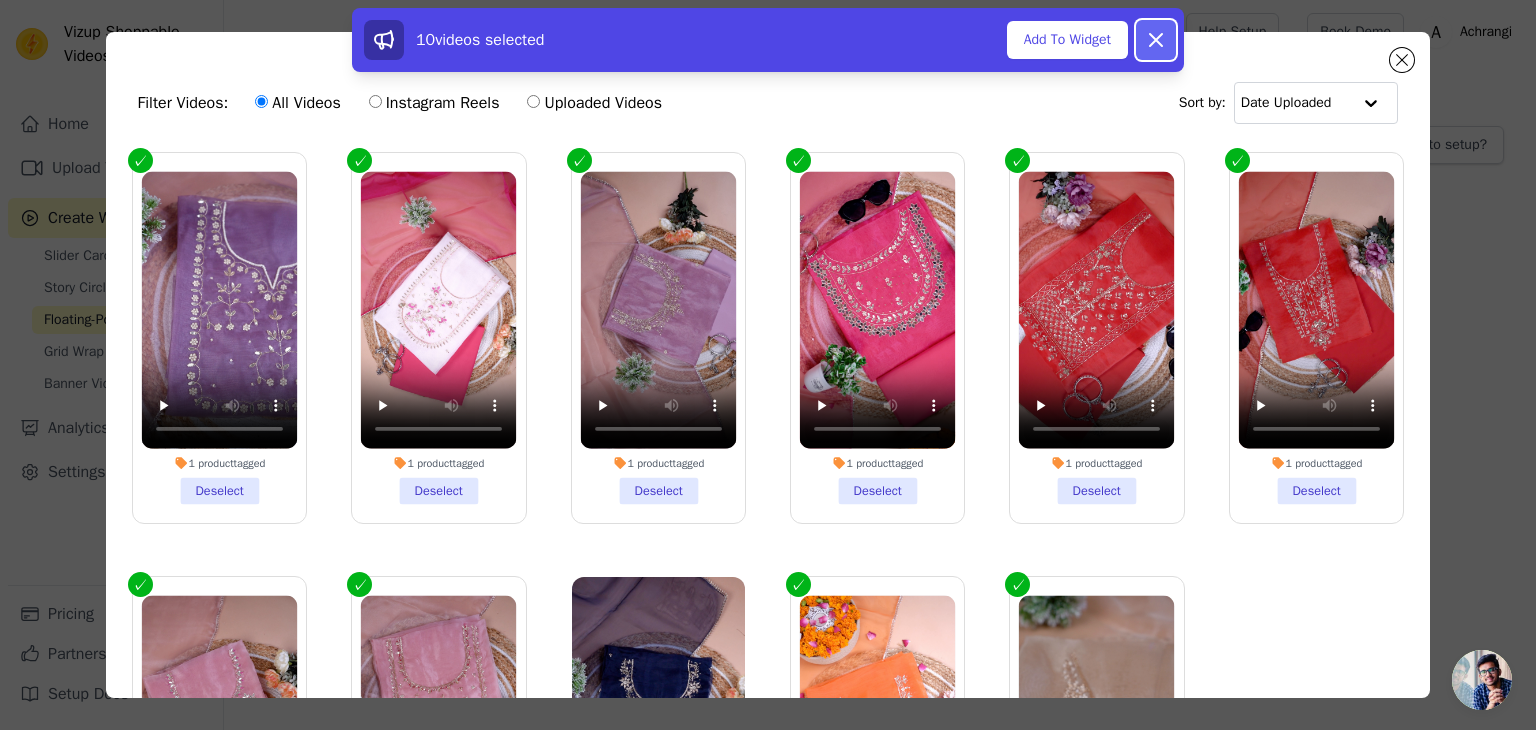 click 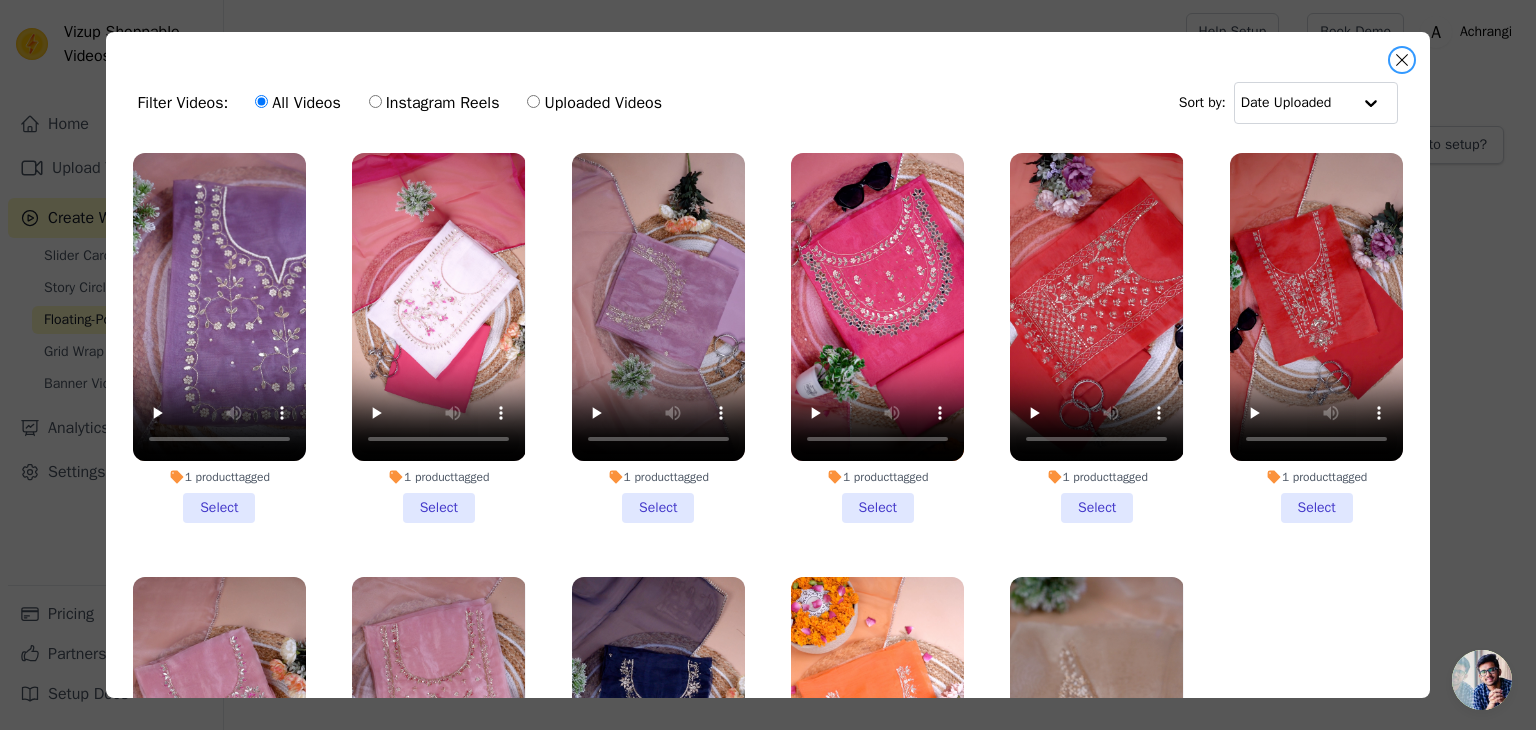 click at bounding box center [1402, 60] 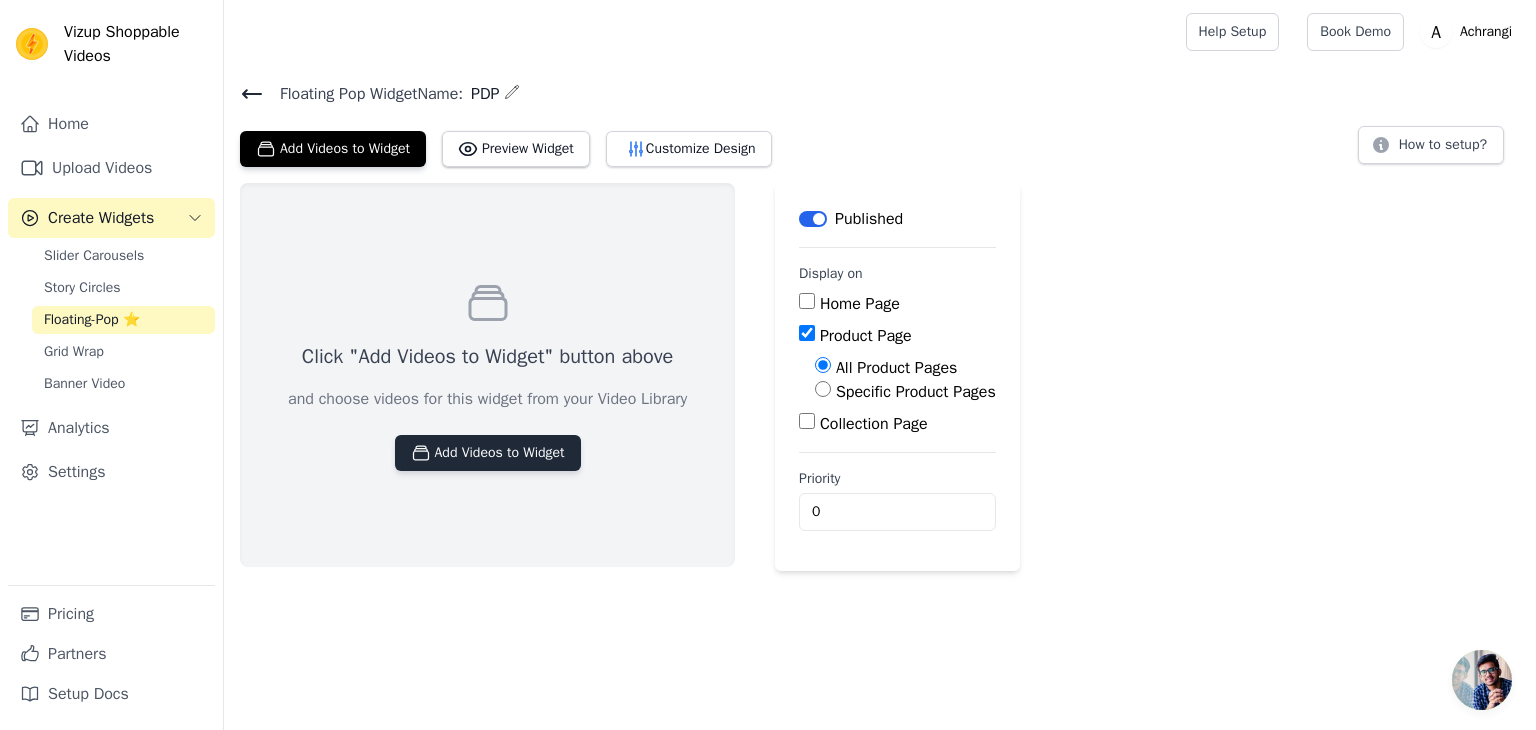 click on "Add Videos to Widget" at bounding box center [488, 453] 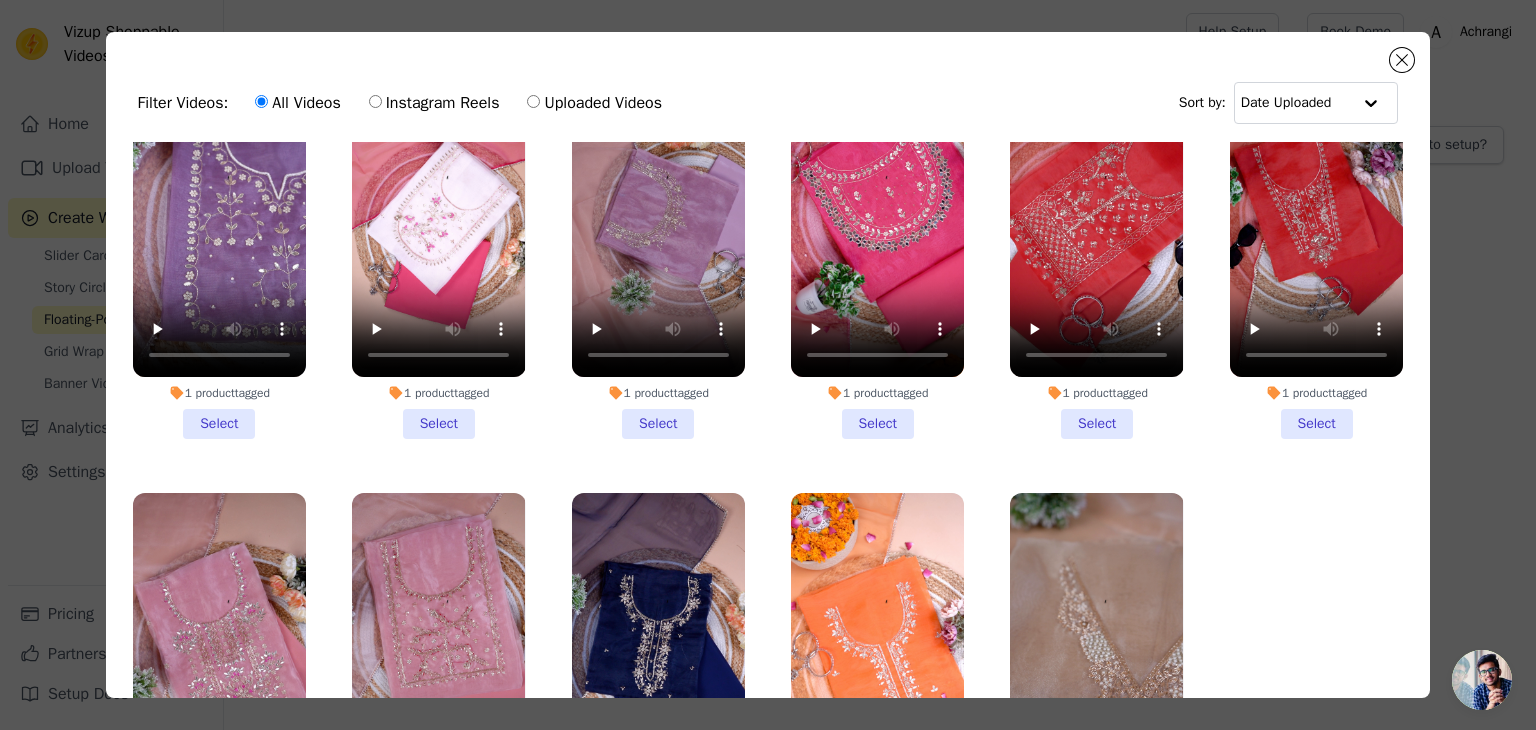 scroll, scrollTop: 178, scrollLeft: 0, axis: vertical 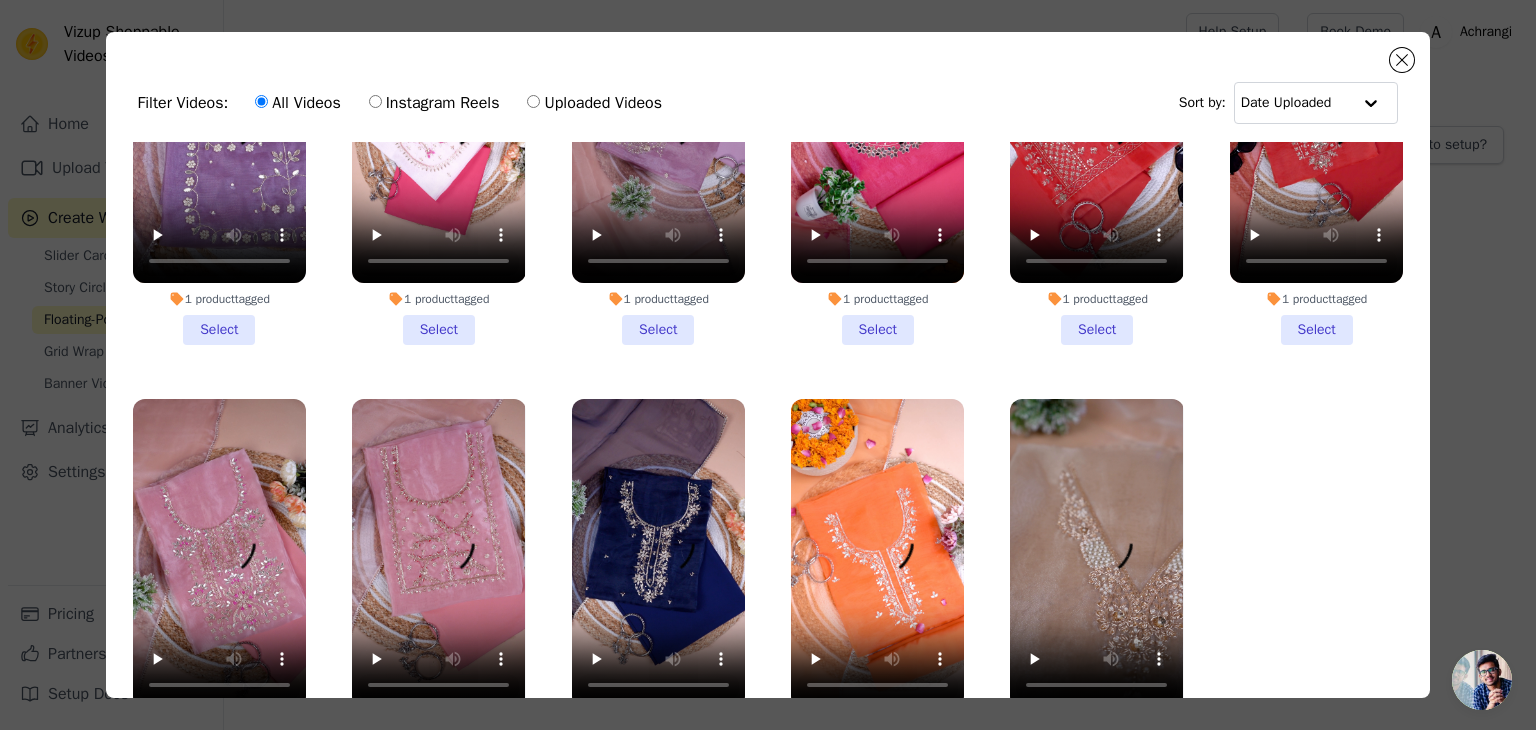 click on "1   product  tagged     Select" at bounding box center [219, 160] 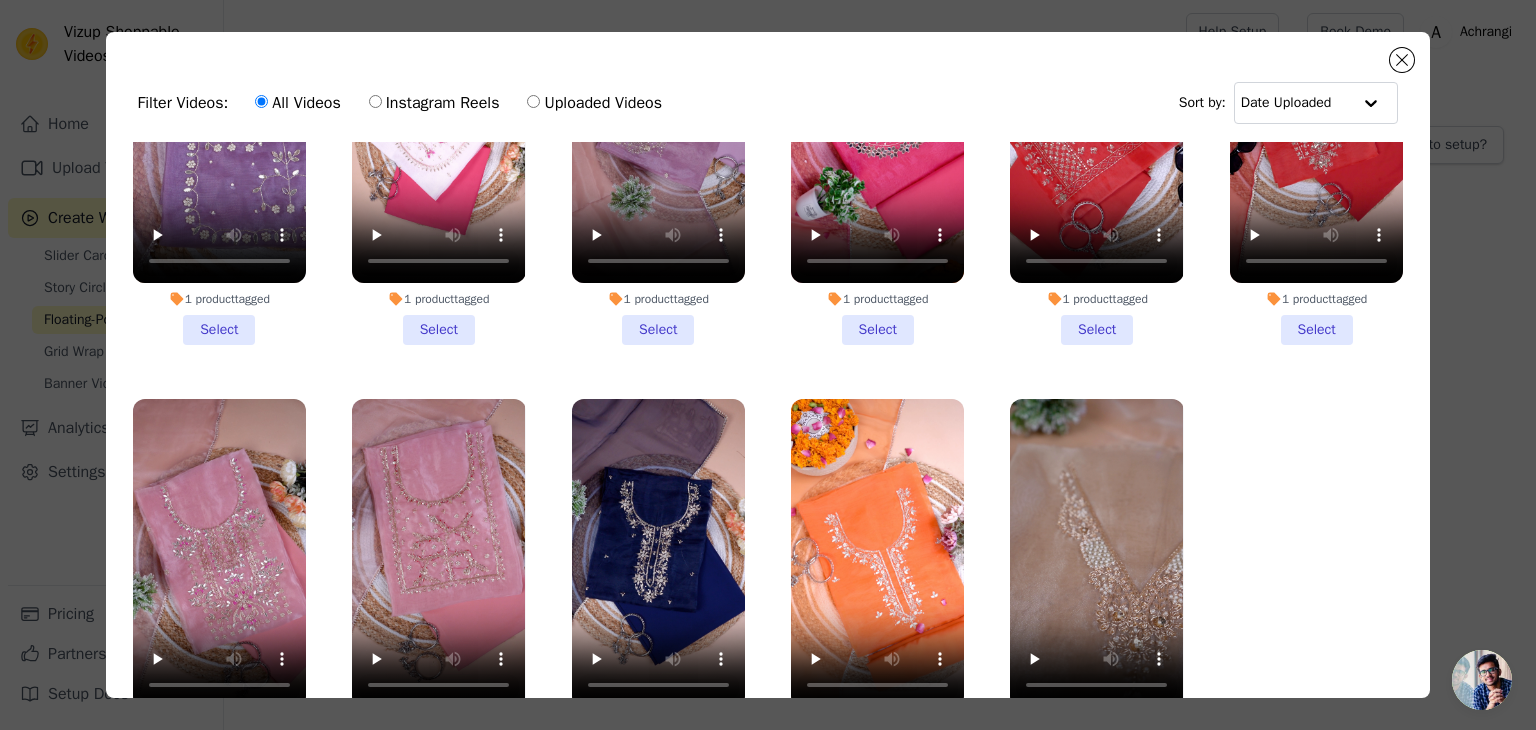 click on "1   product  tagged     Select" at bounding box center (0, 0) 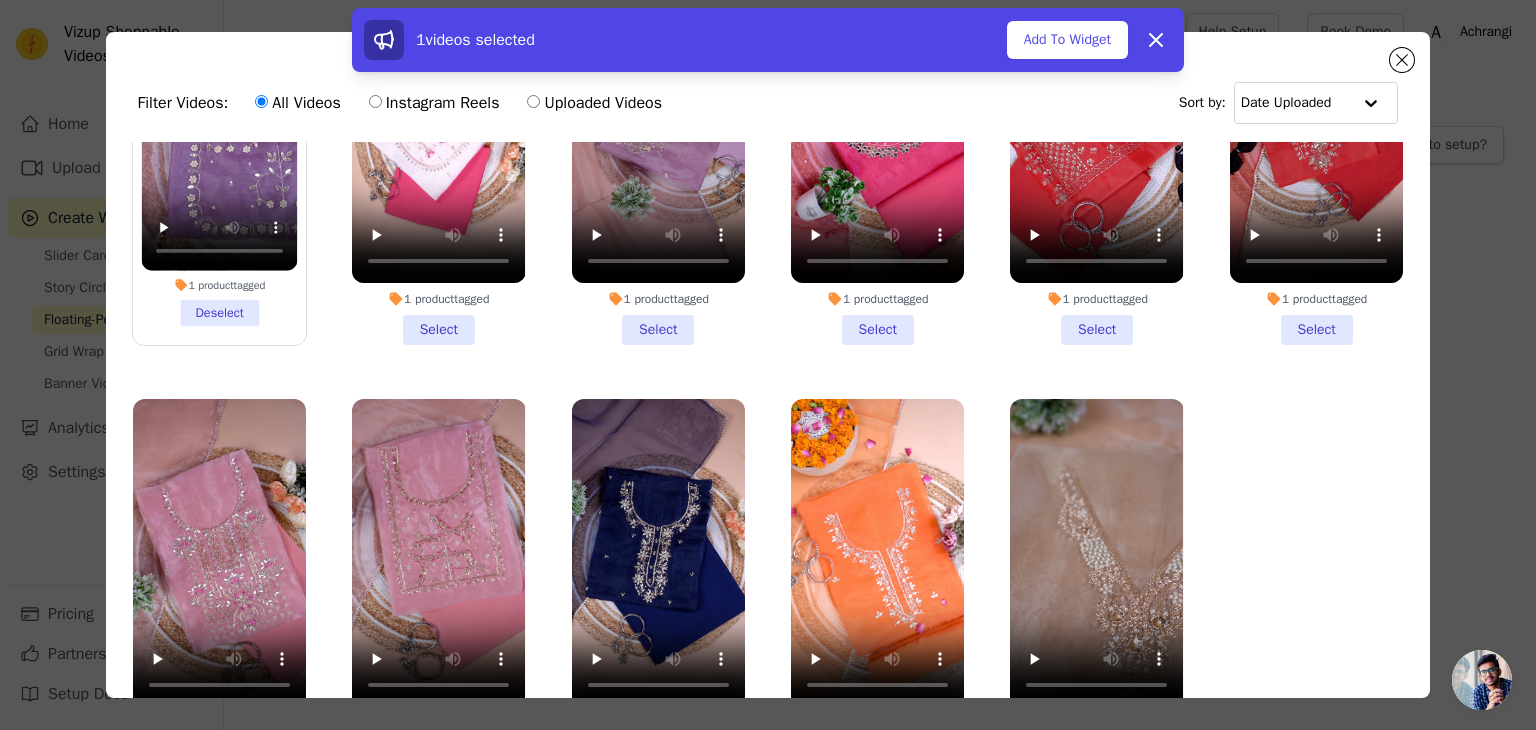 click on "1   product  tagged     Select" at bounding box center [438, 160] 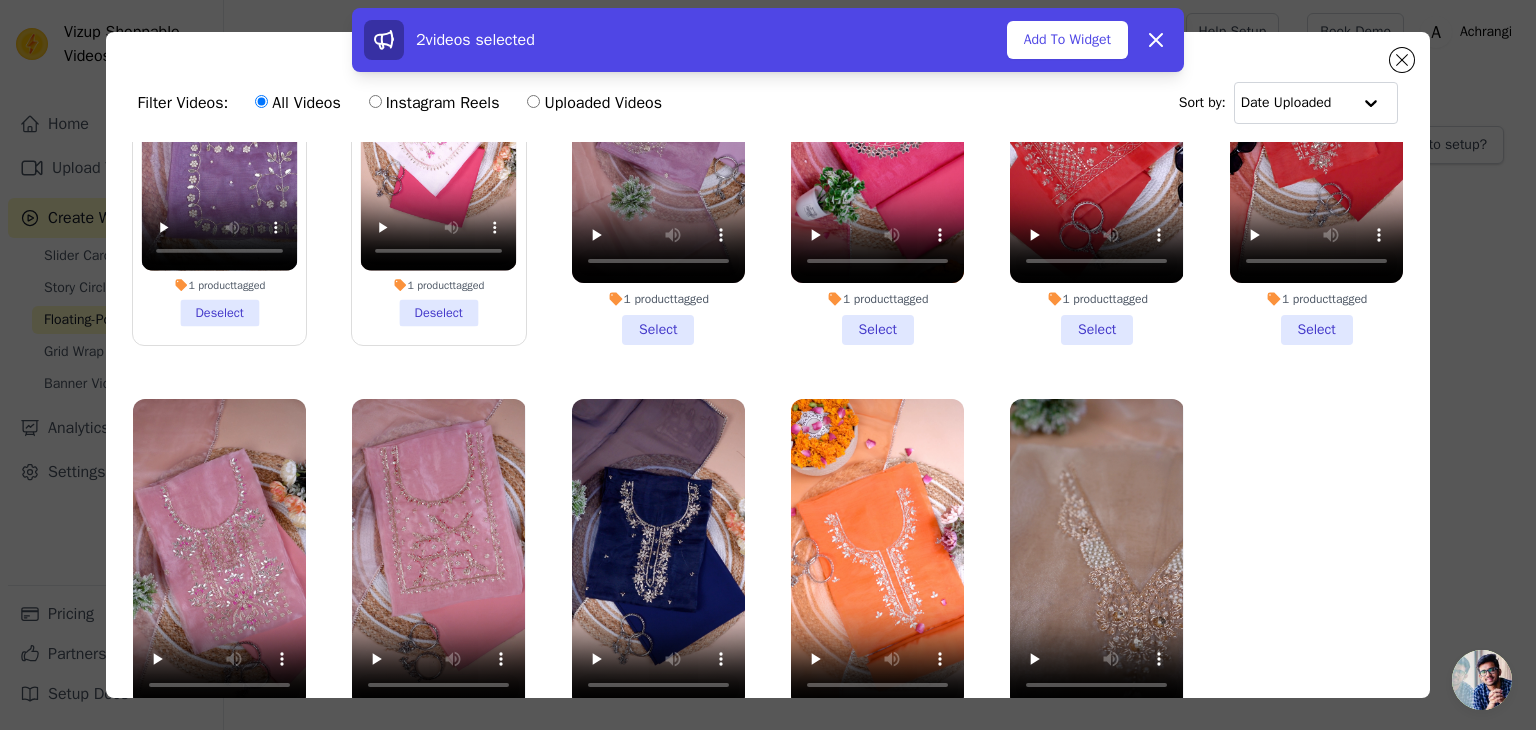 click on "1   product  tagged     Select" at bounding box center [658, 160] 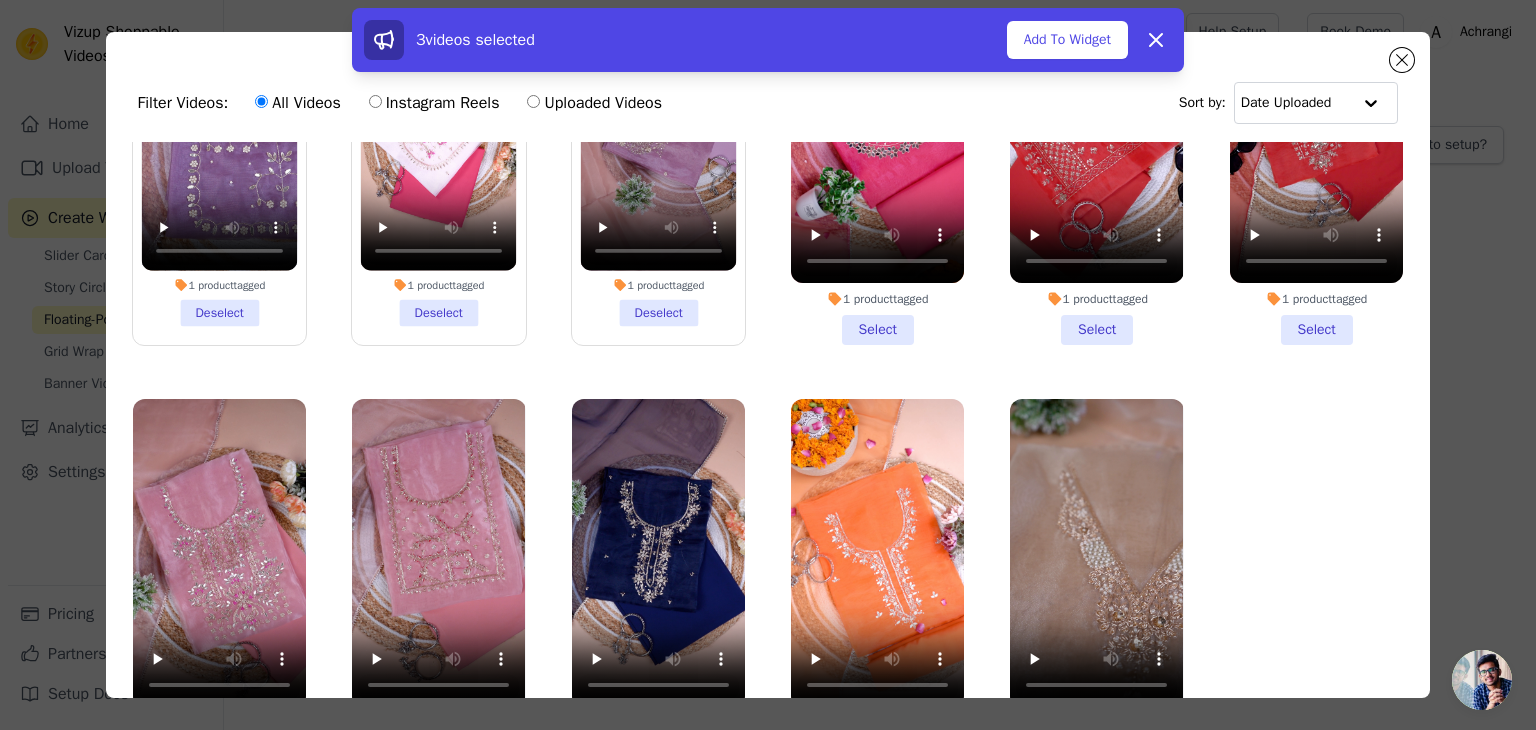 click on "1   product  tagged     Select" at bounding box center [877, 160] 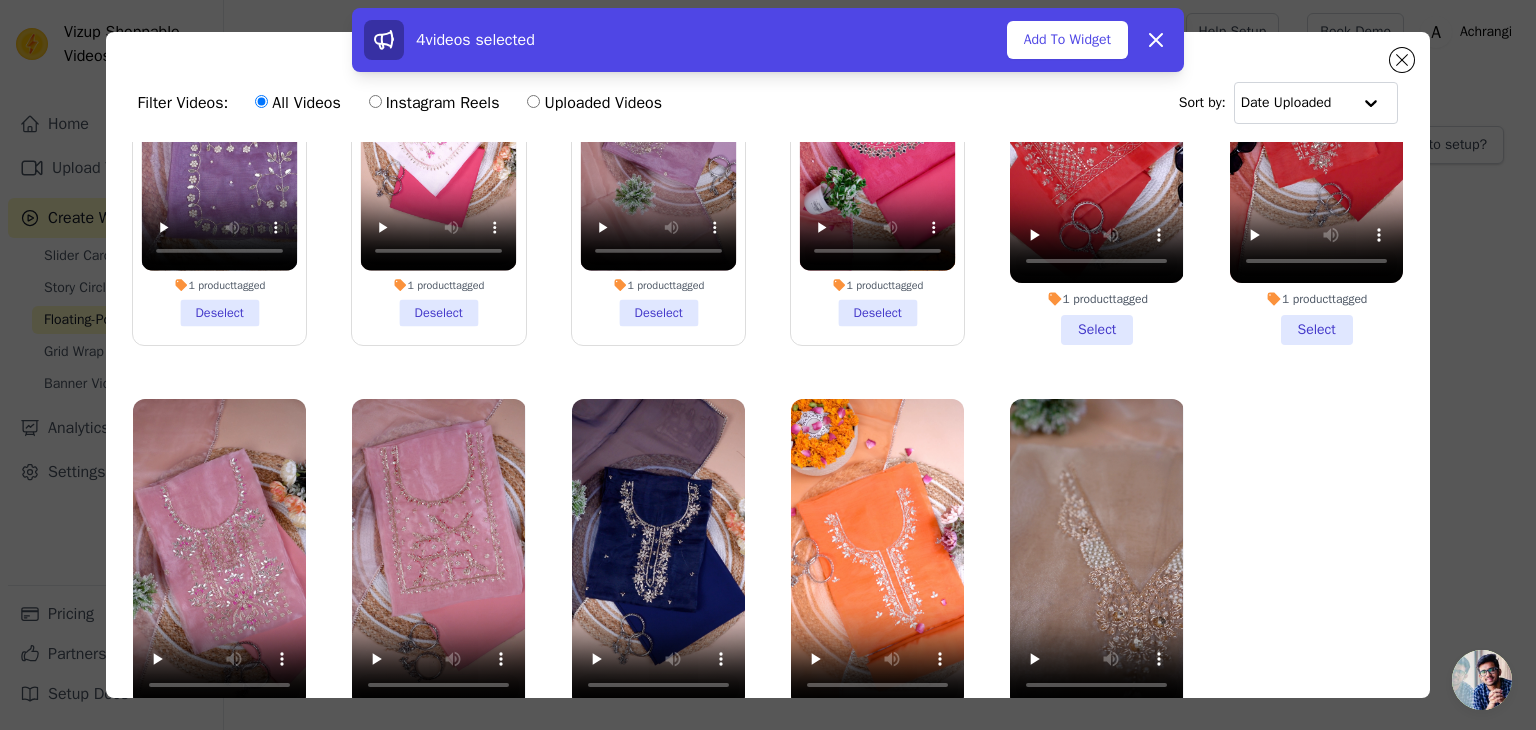 click on "1   product  tagged     Select" at bounding box center [1096, 160] 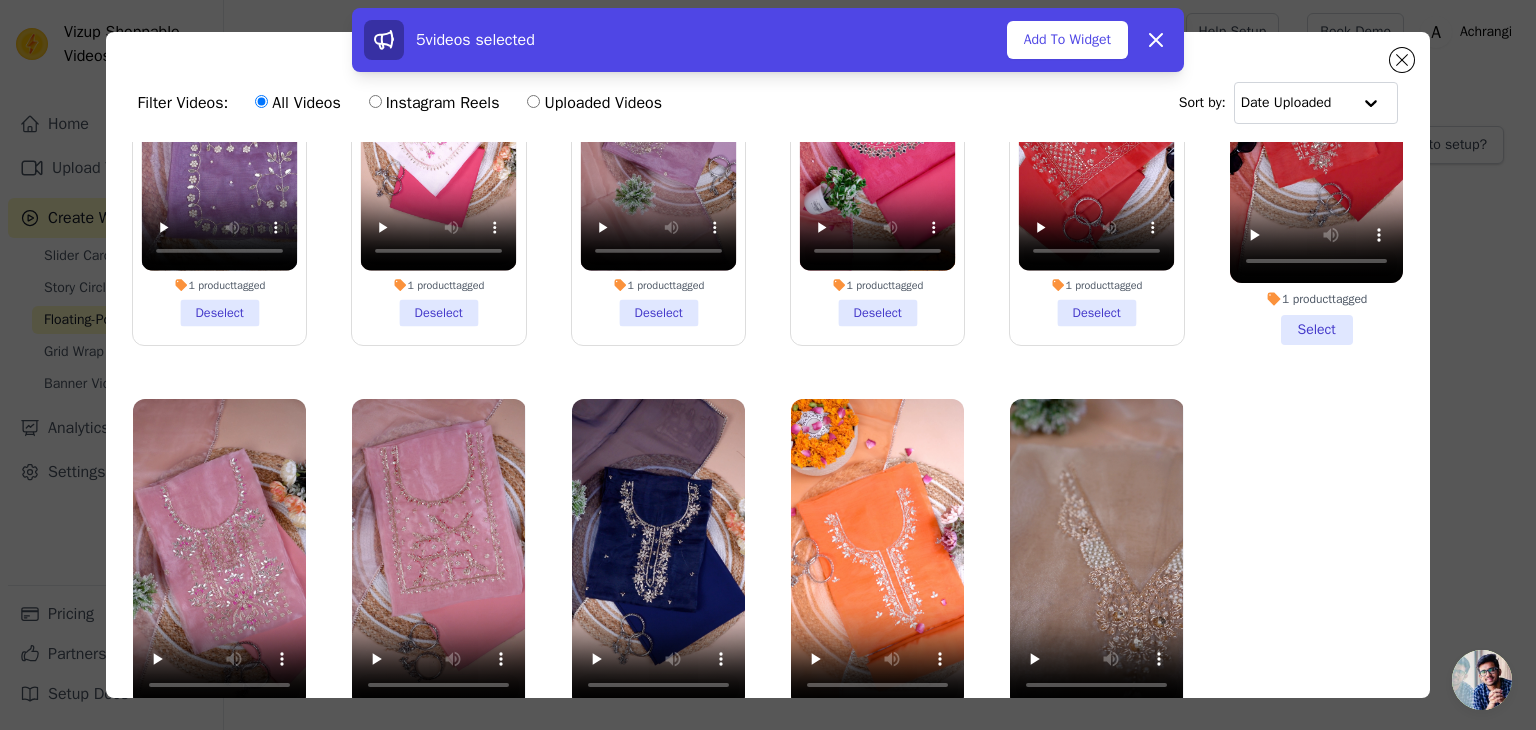 click on "1   product  tagged" at bounding box center (1316, 299) 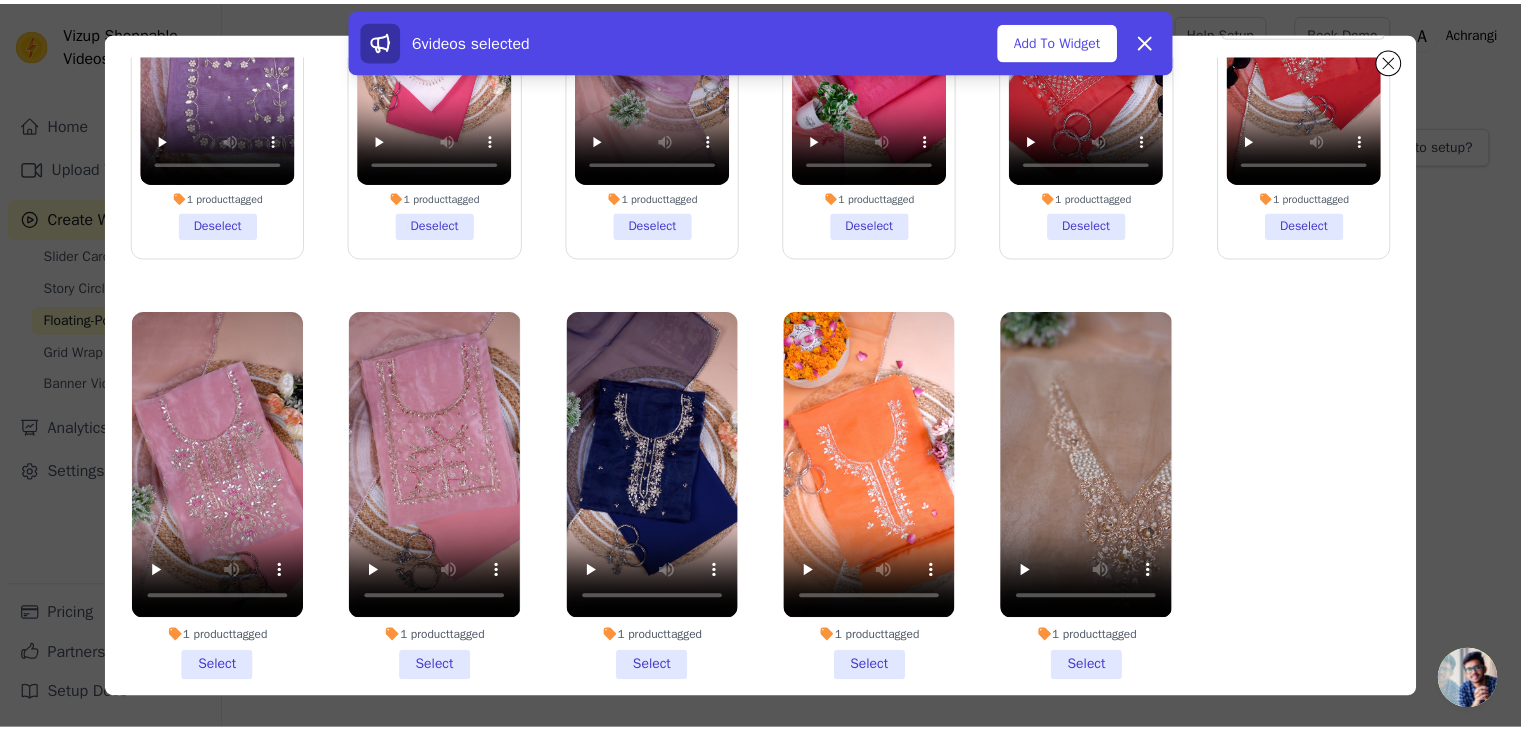 scroll, scrollTop: 173, scrollLeft: 0, axis: vertical 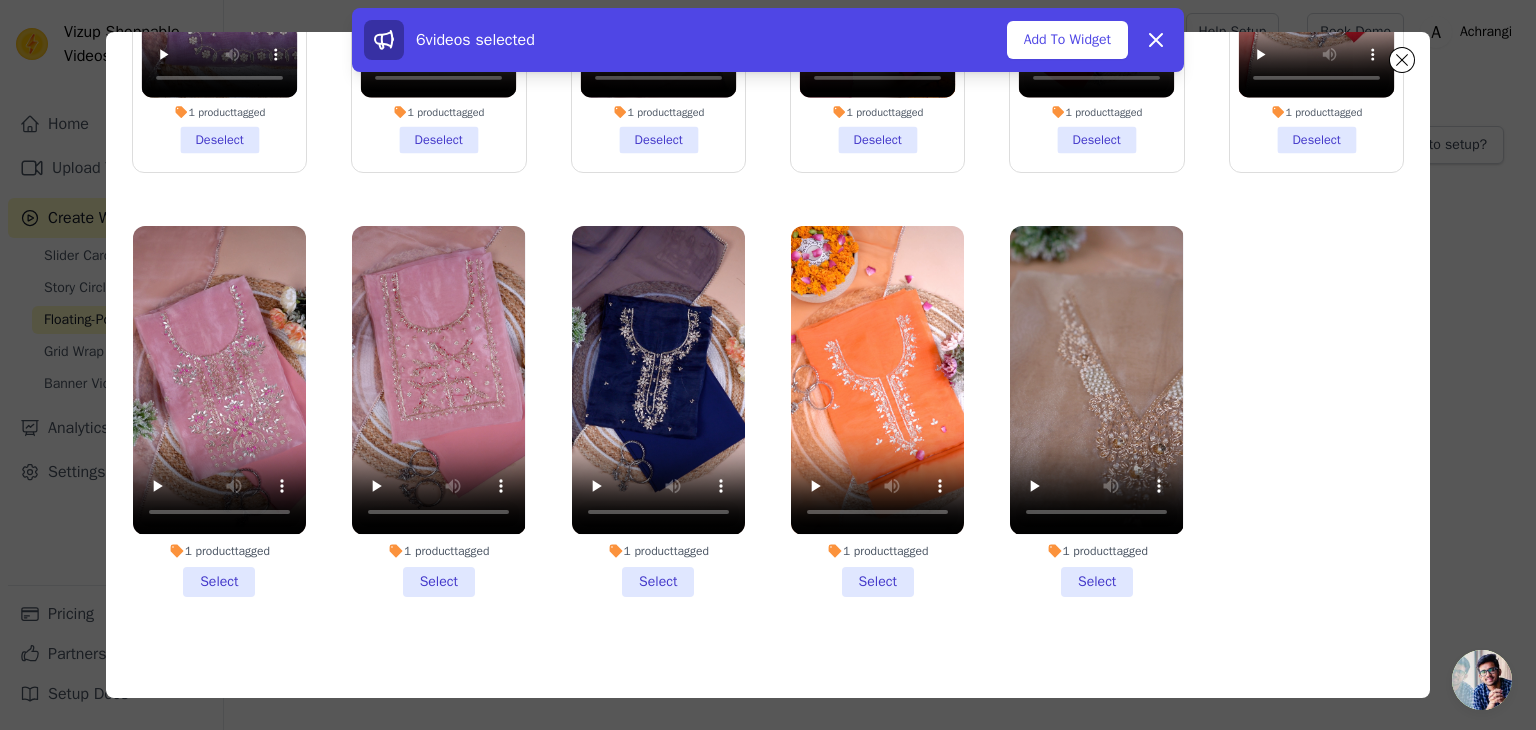 click on "1   product  tagged     Select" at bounding box center [1096, 411] 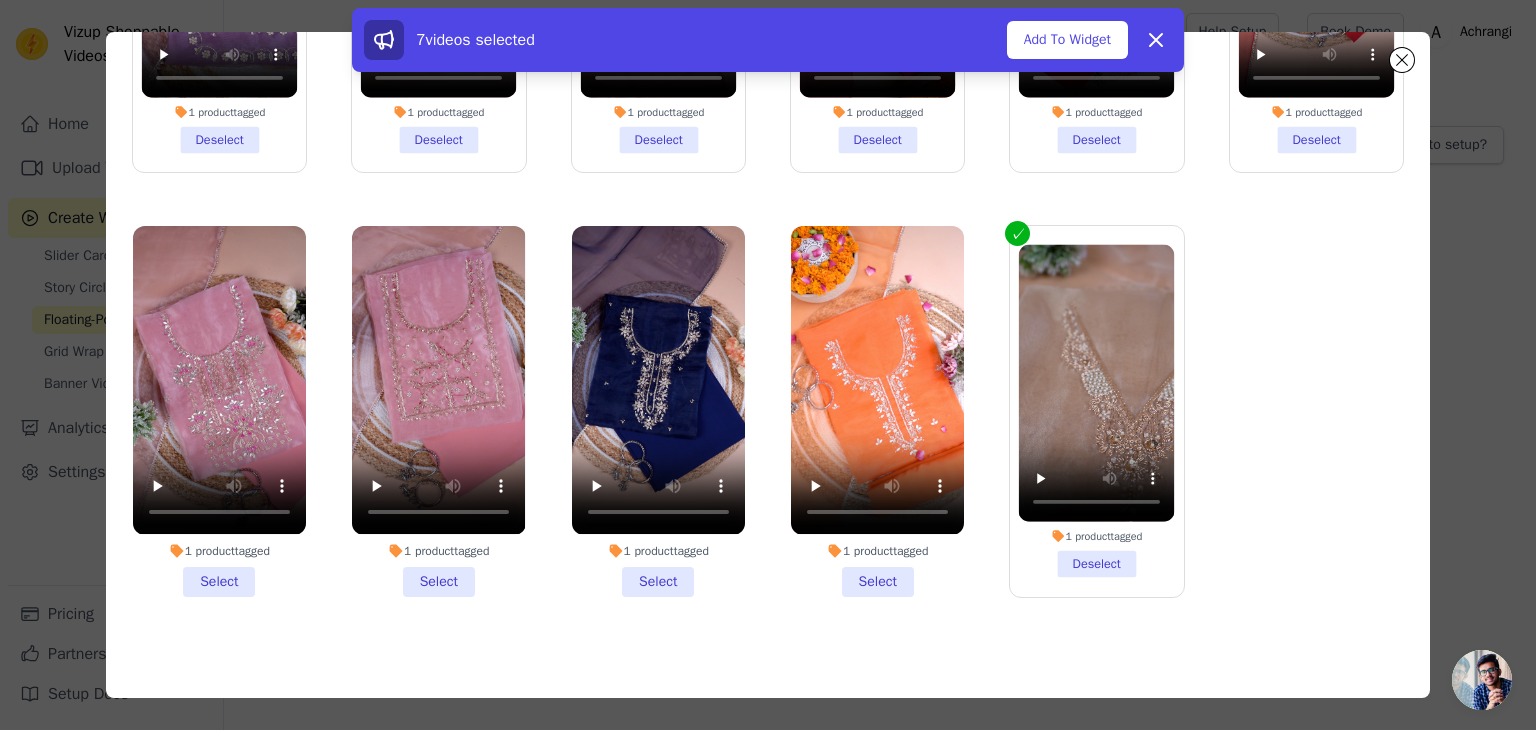 click on "1   product  tagged     Select" at bounding box center [877, 411] 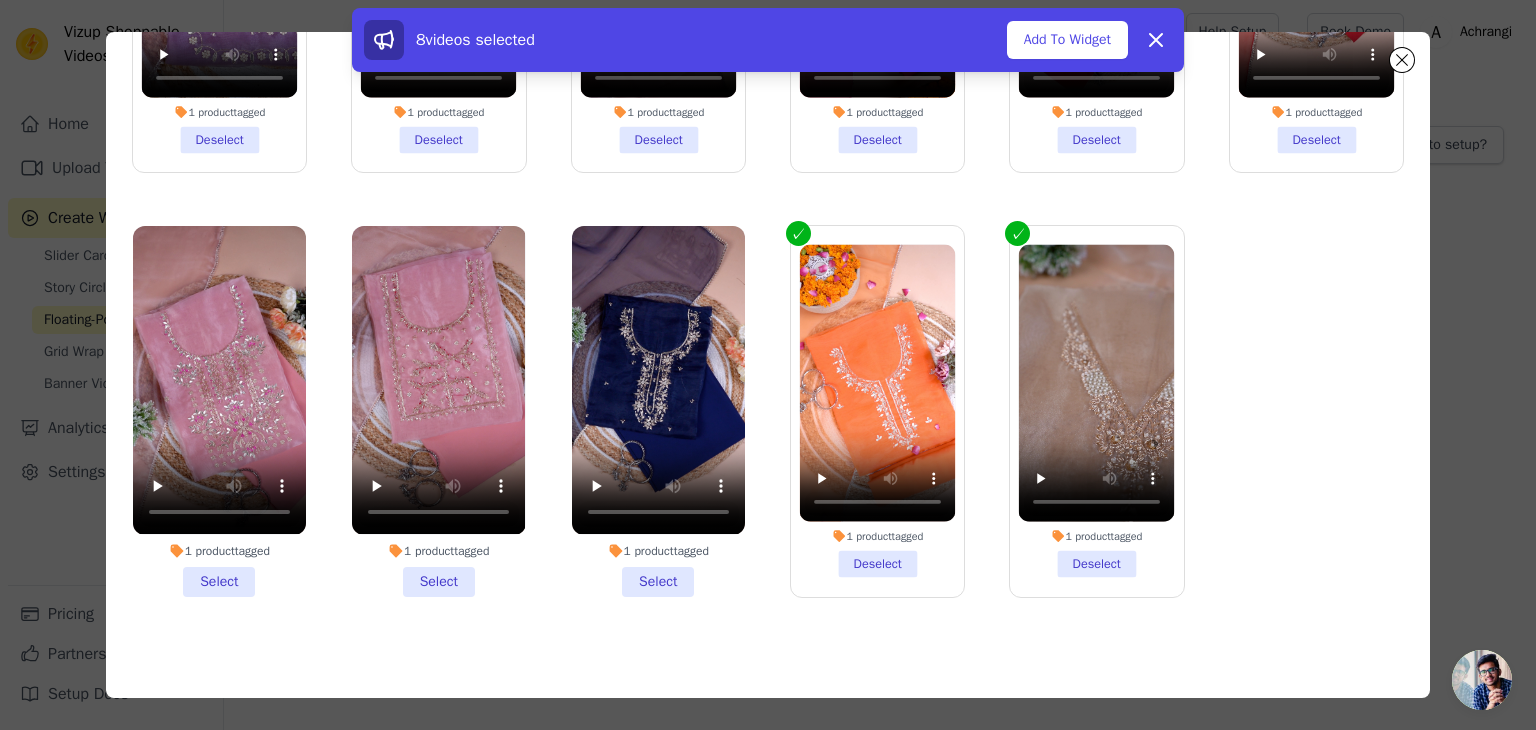 click on "1   product  tagged     Select" at bounding box center [658, 411] 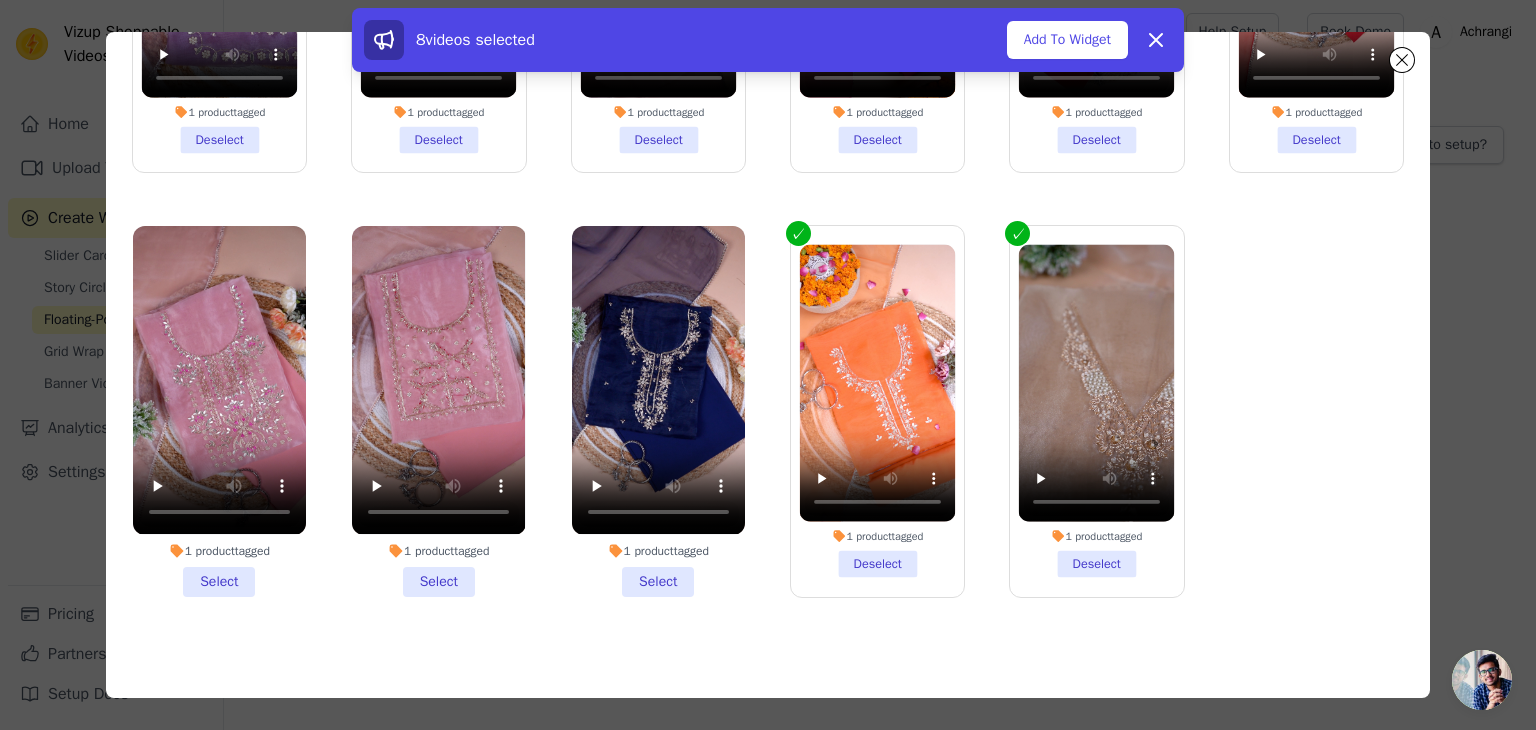 click on "1   product  tagged     Select" at bounding box center [0, 0] 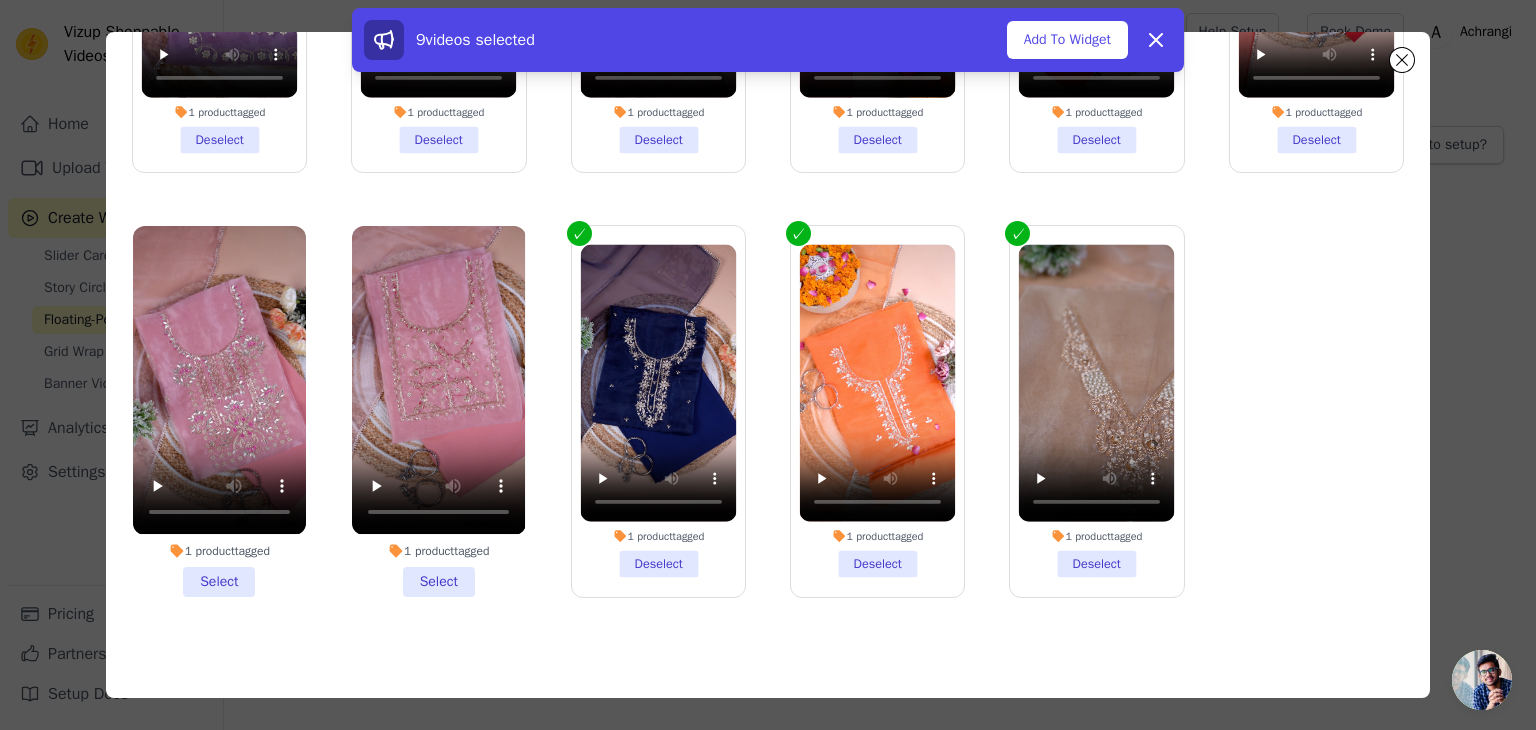 click on "1   product  tagged     Select" at bounding box center (438, 411) 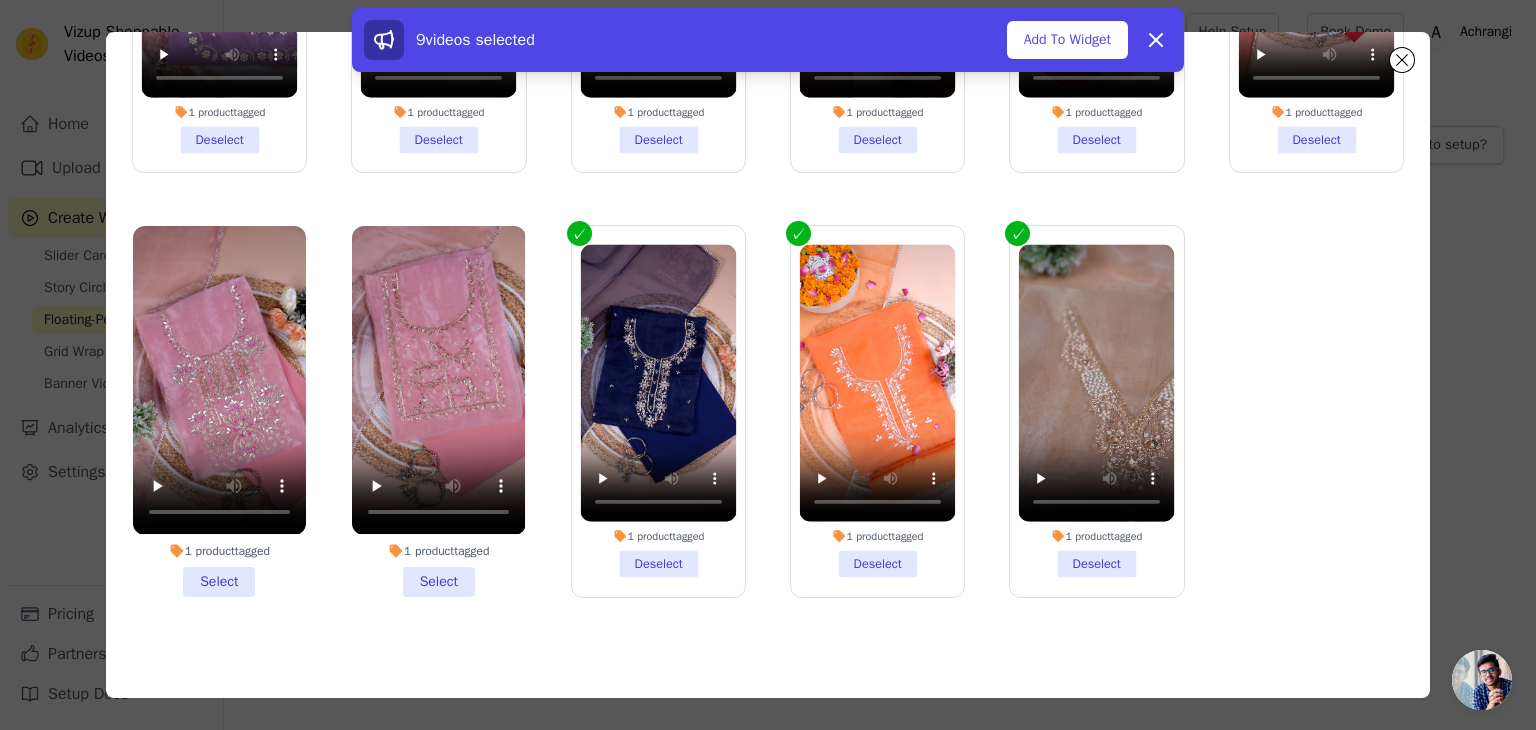 click on "1   product  tagged     Select" at bounding box center [438, 411] 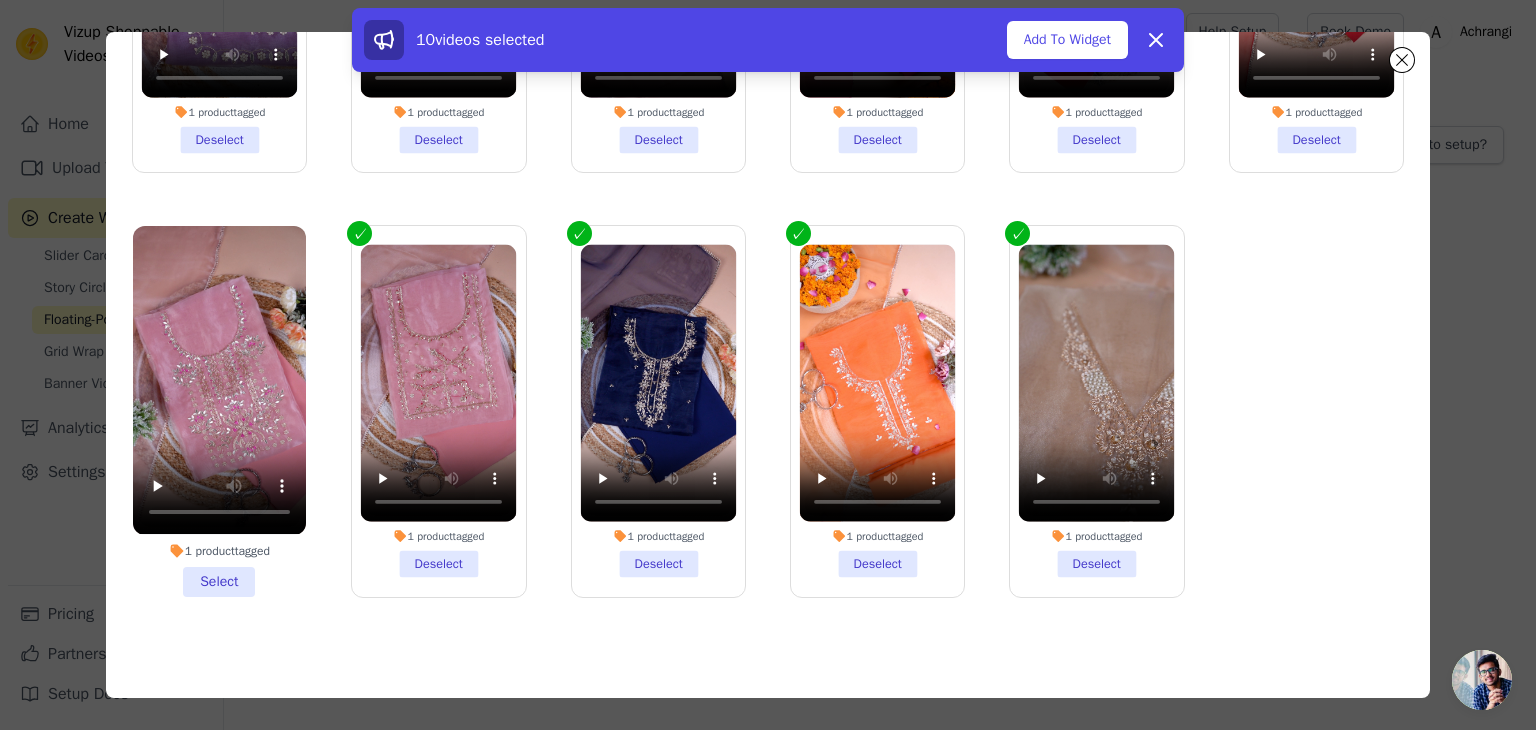 click on "1   product  tagged     Select" at bounding box center [219, 411] 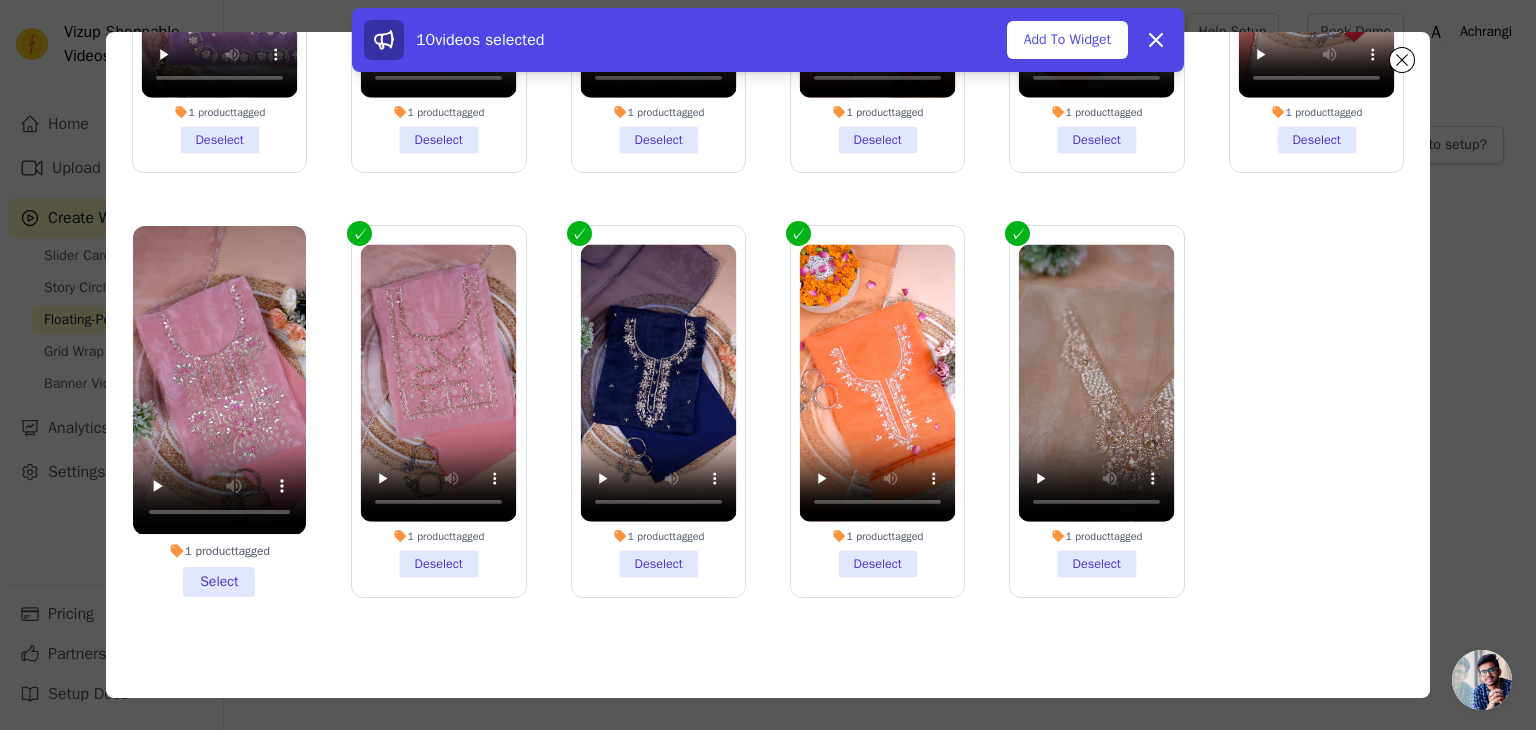 click on "1   product  tagged     Select" at bounding box center (0, 0) 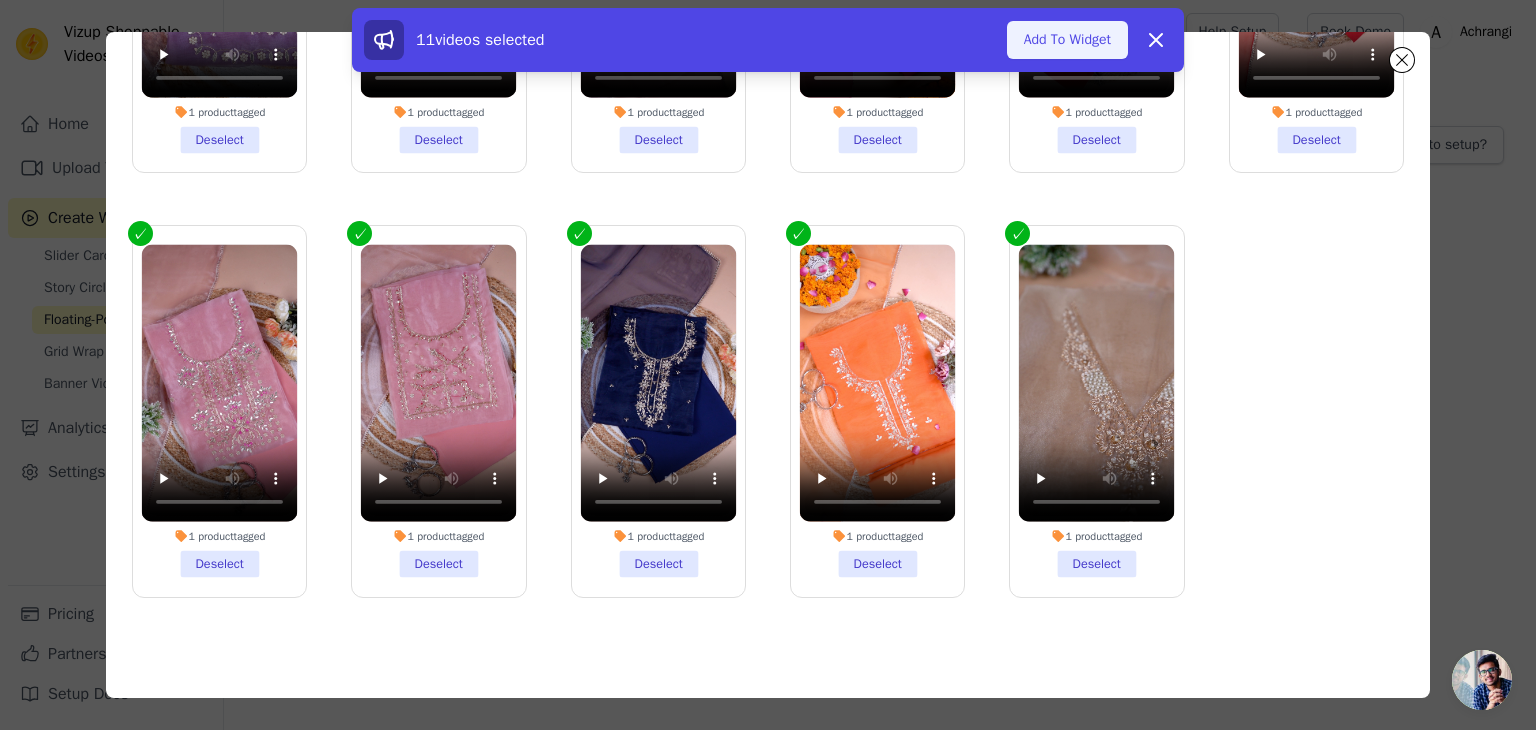 click on "Add To Widget" at bounding box center (1067, 40) 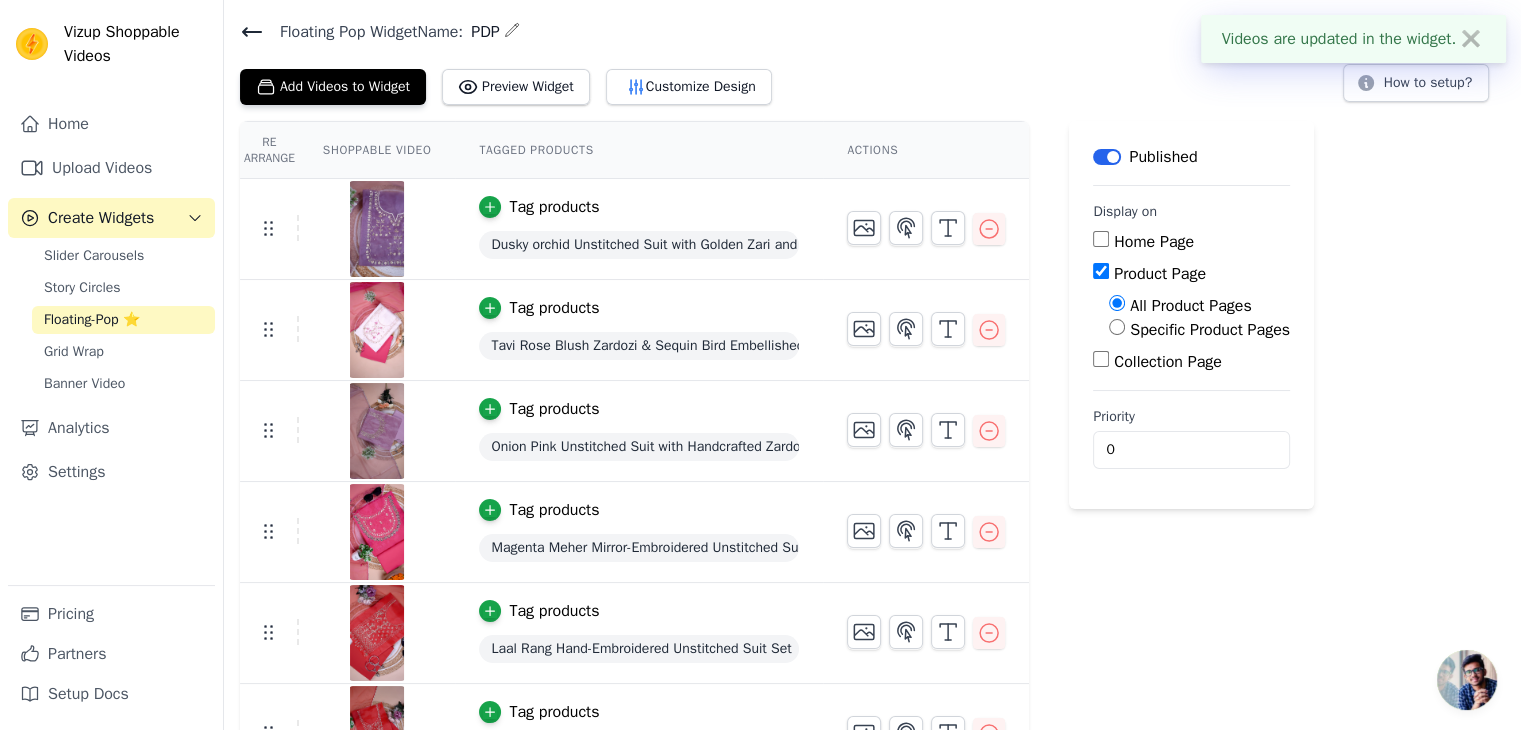 scroll, scrollTop: 618, scrollLeft: 0, axis: vertical 